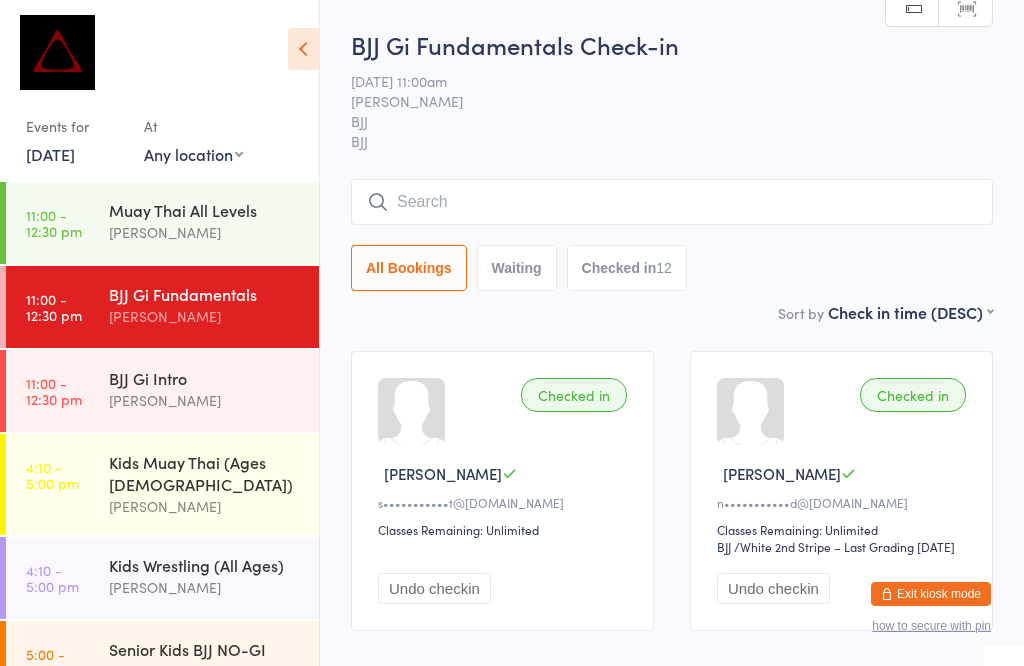 scroll, scrollTop: 1720, scrollLeft: 0, axis: vertical 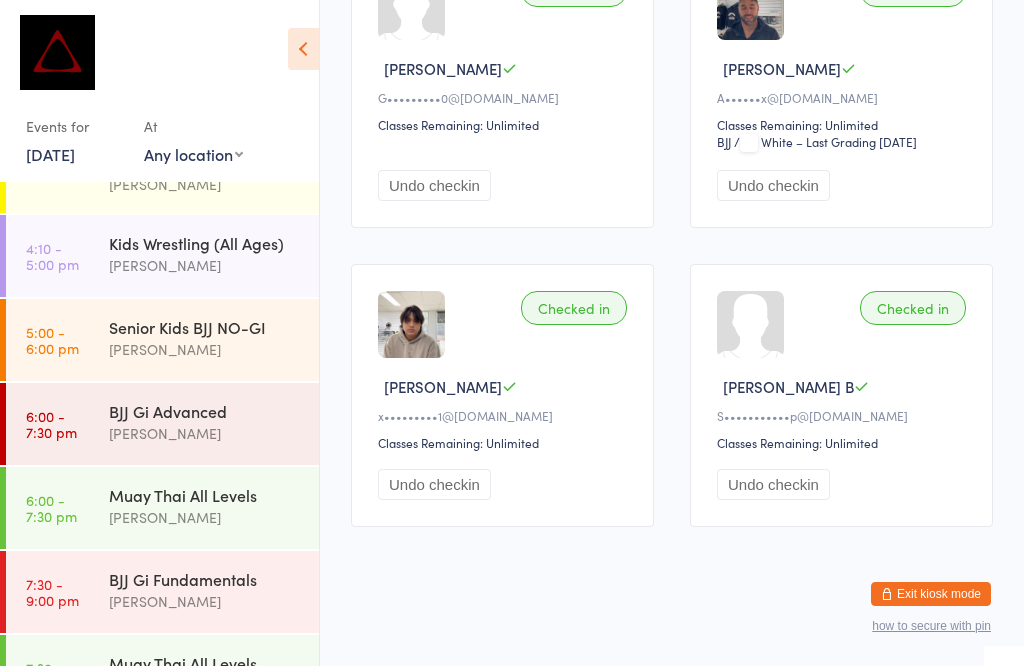 click on "BJJ Gi Advanced" at bounding box center (205, 411) 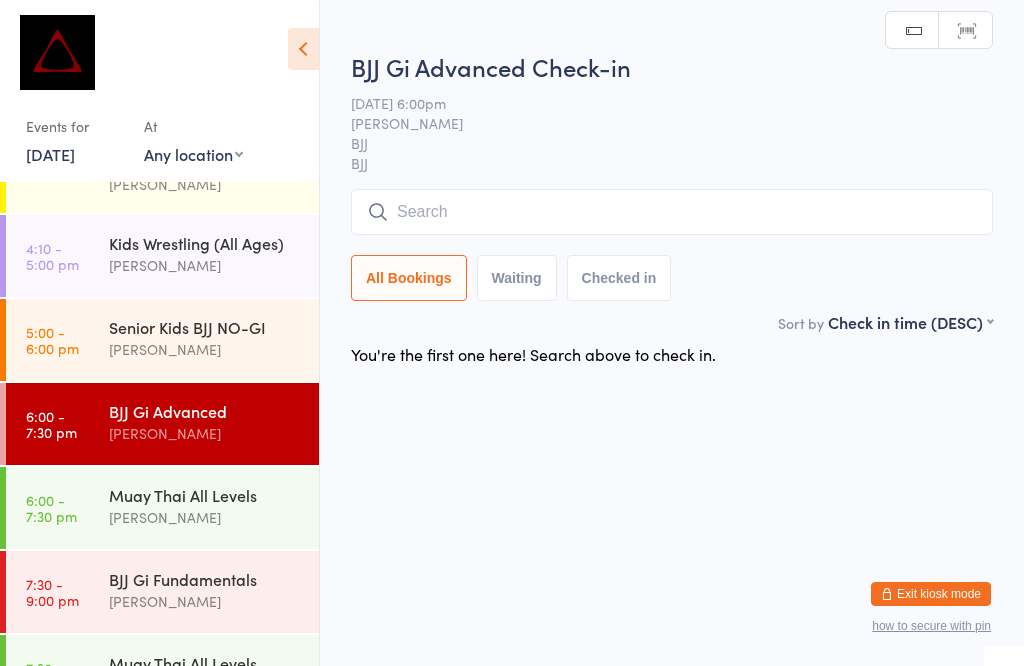 scroll, scrollTop: 1, scrollLeft: 0, axis: vertical 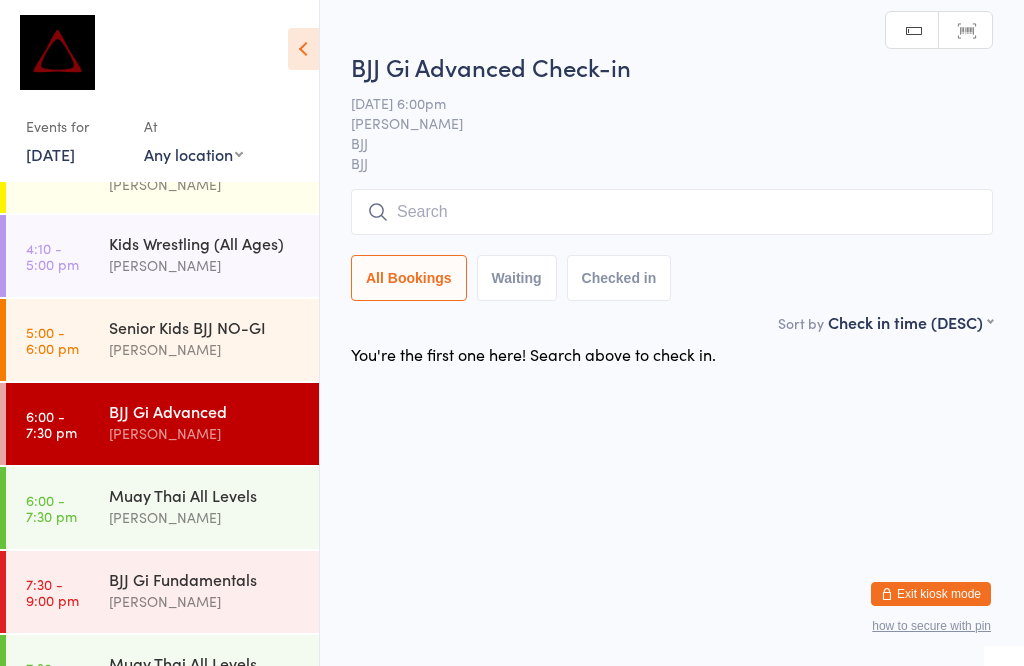click at bounding box center [672, 212] 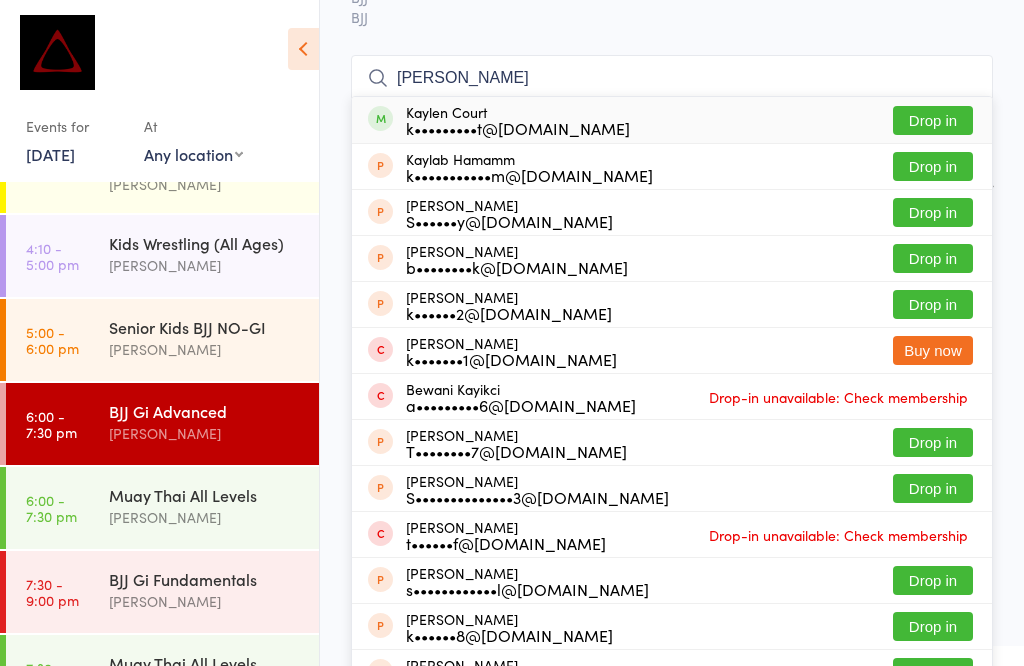 scroll, scrollTop: 122, scrollLeft: 0, axis: vertical 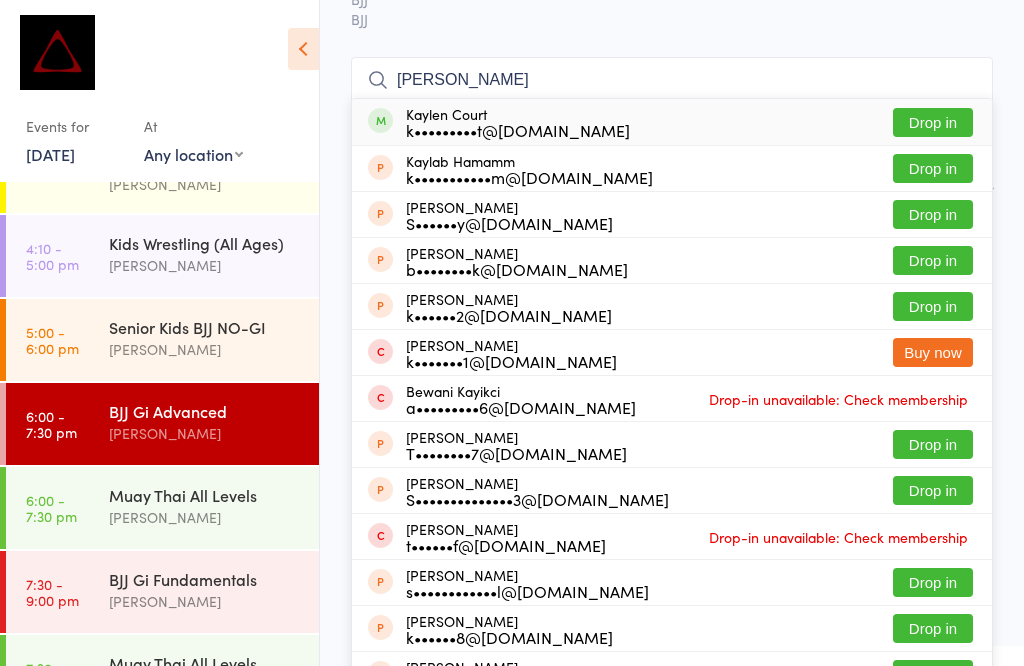 type on "[PERSON_NAME]" 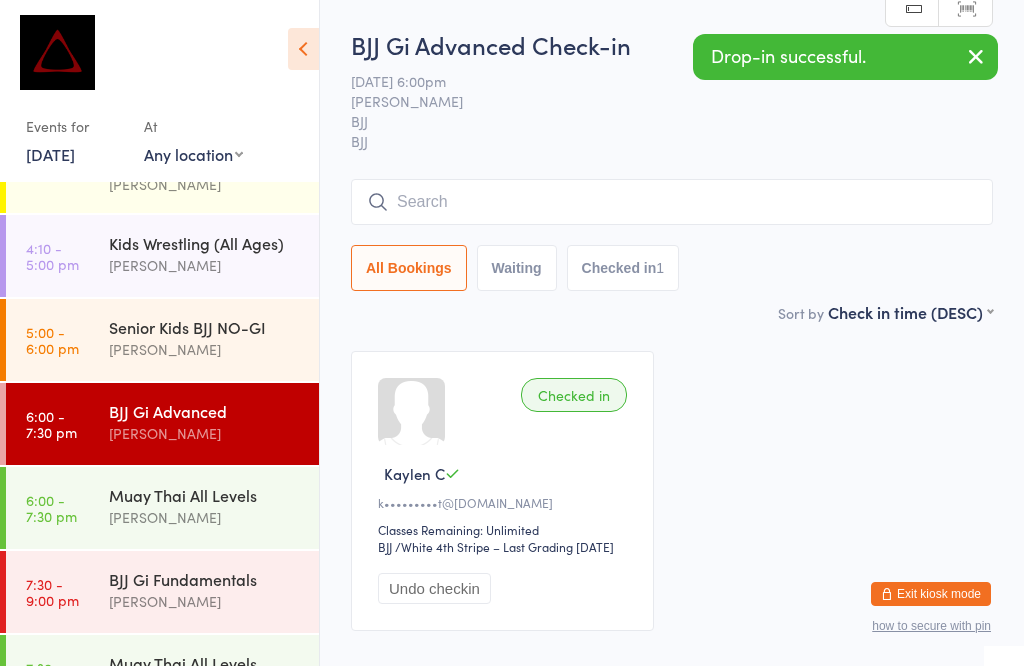 scroll, scrollTop: 0, scrollLeft: 0, axis: both 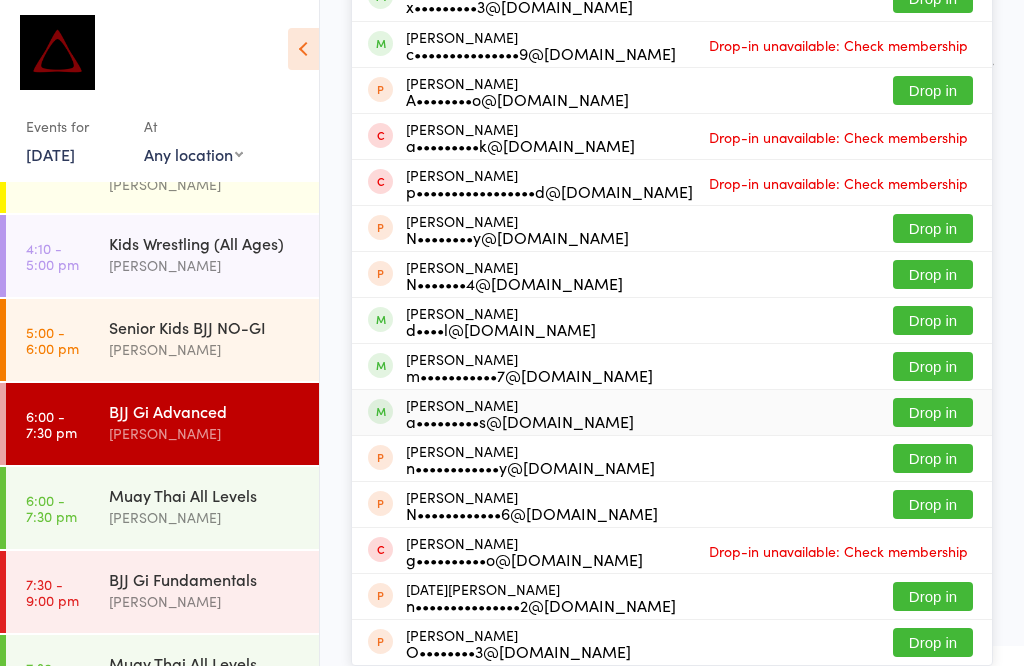 type on "[PERSON_NAME]" 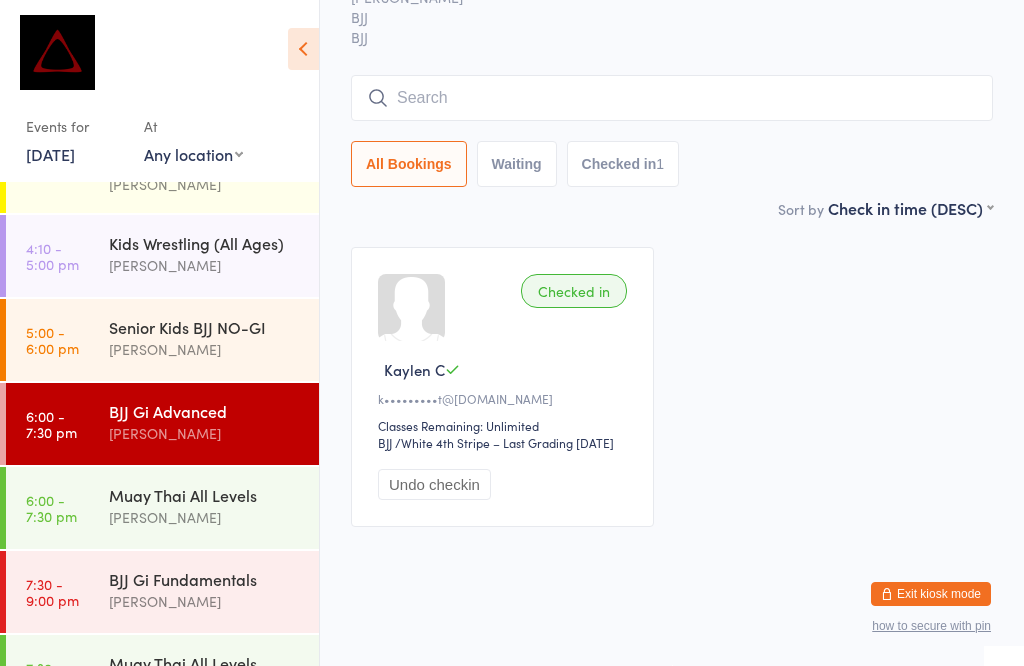 scroll, scrollTop: 81, scrollLeft: 0, axis: vertical 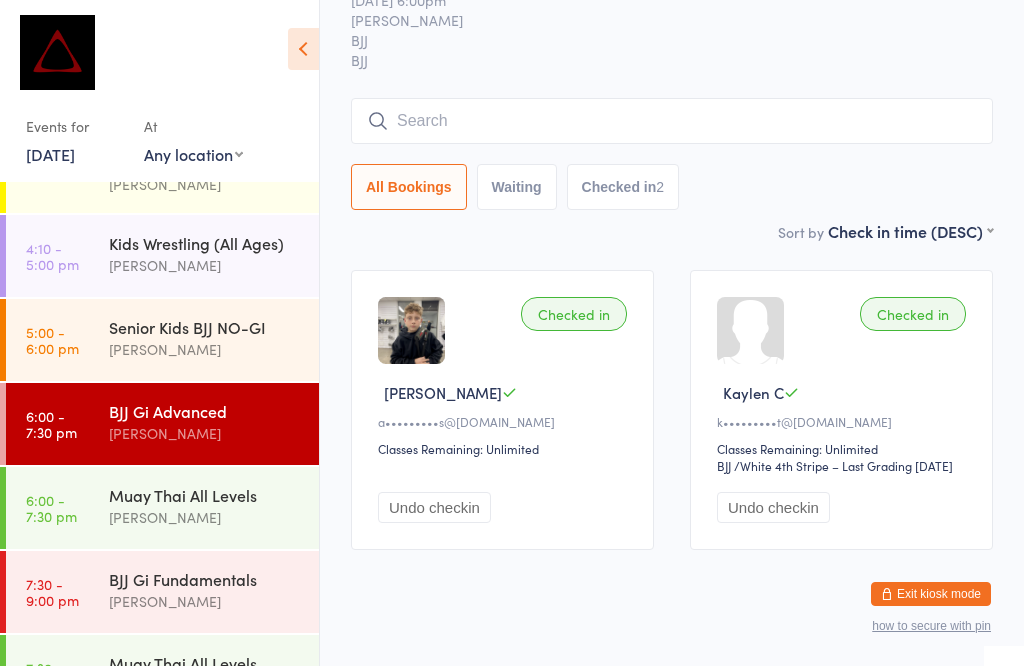 click at bounding box center [672, 121] 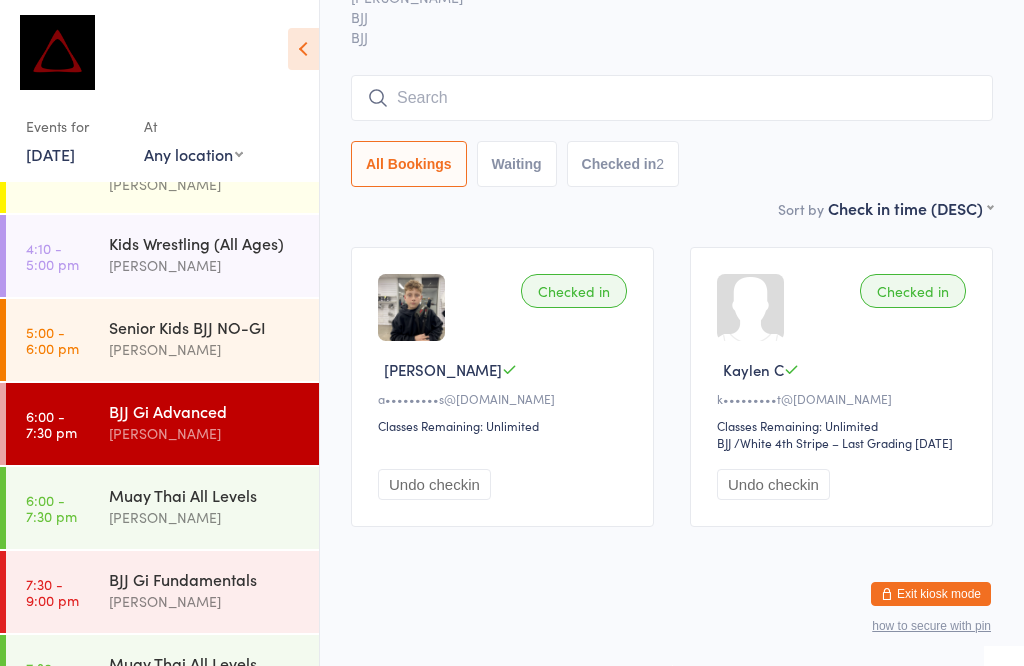 scroll, scrollTop: 181, scrollLeft: 0, axis: vertical 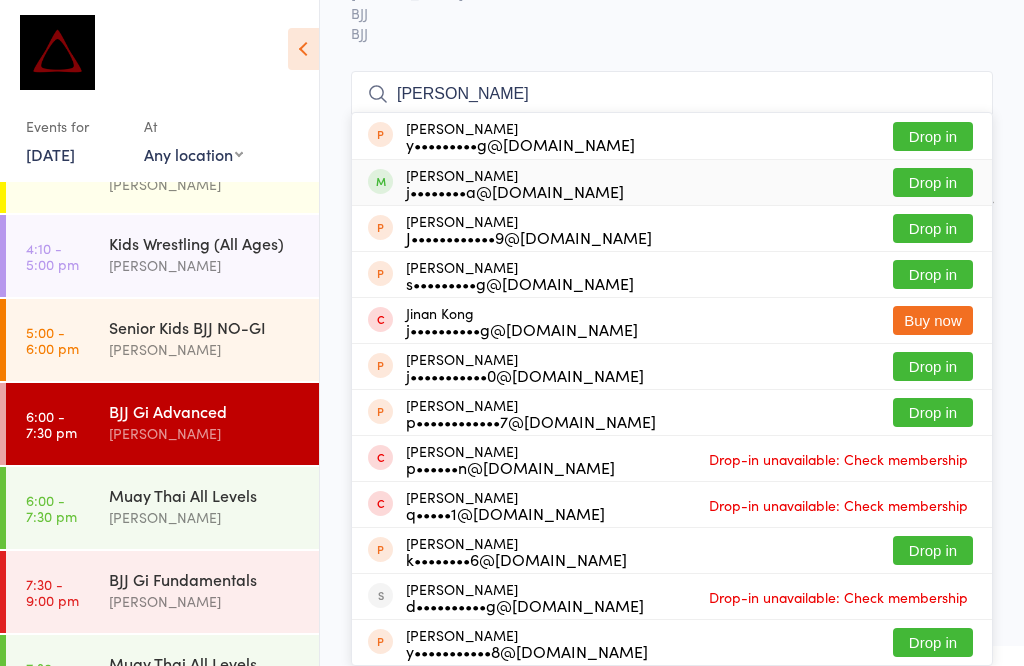 type on "[PERSON_NAME]" 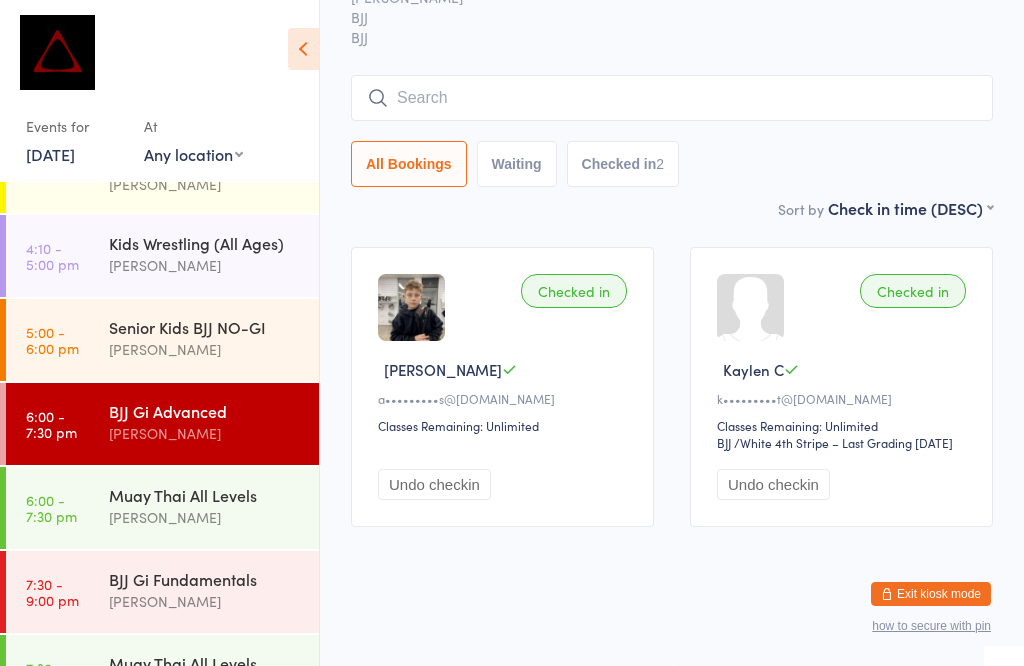 scroll, scrollTop: 81, scrollLeft: 0, axis: vertical 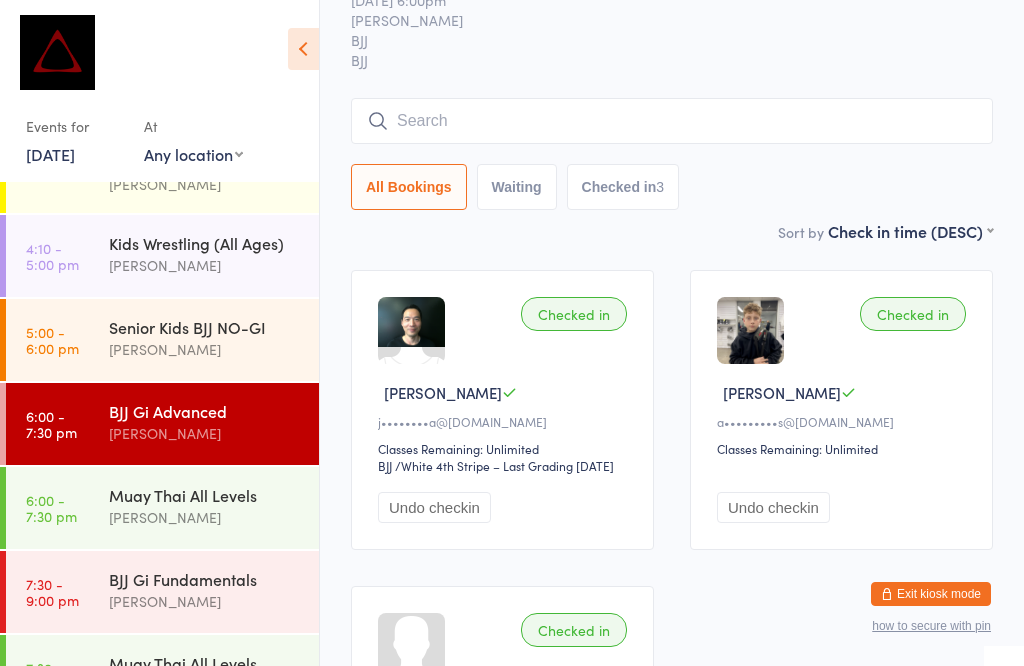 click at bounding box center [672, 121] 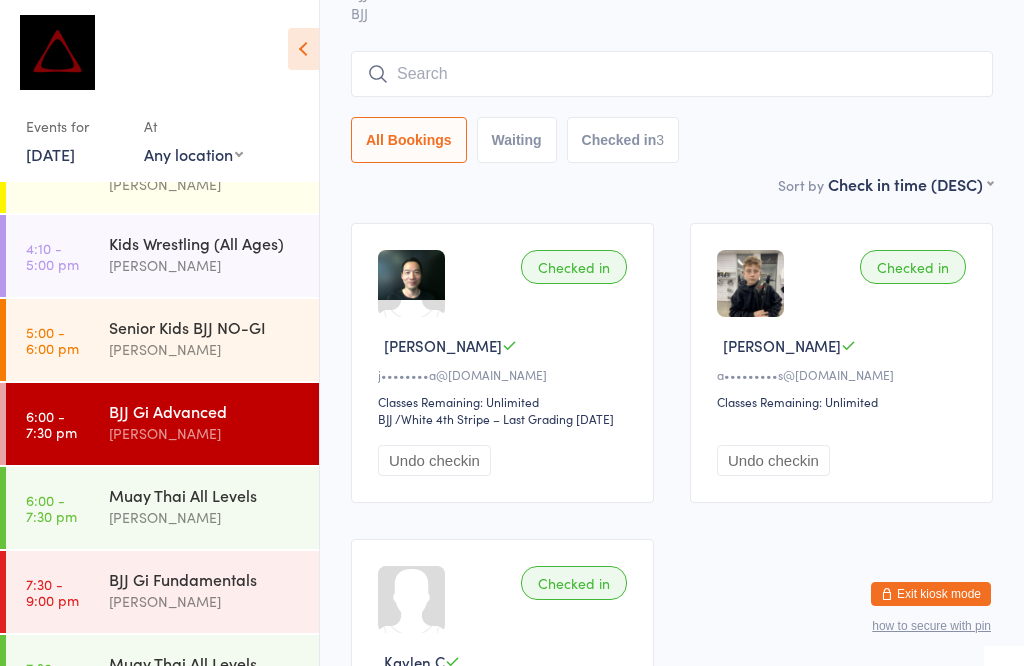 scroll, scrollTop: 181, scrollLeft: 0, axis: vertical 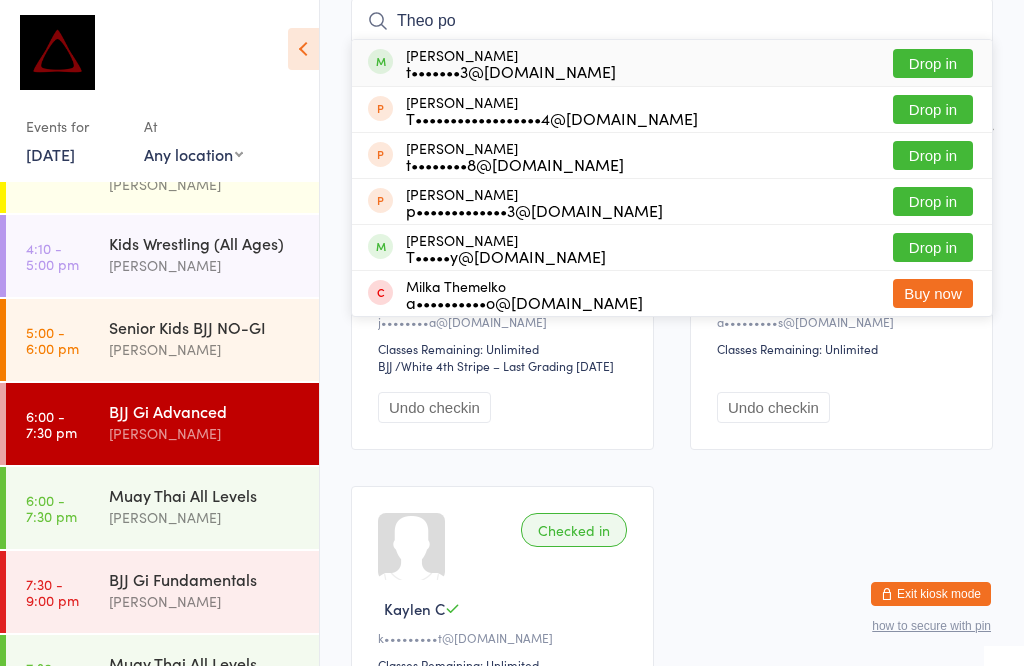 type on "Theo po" 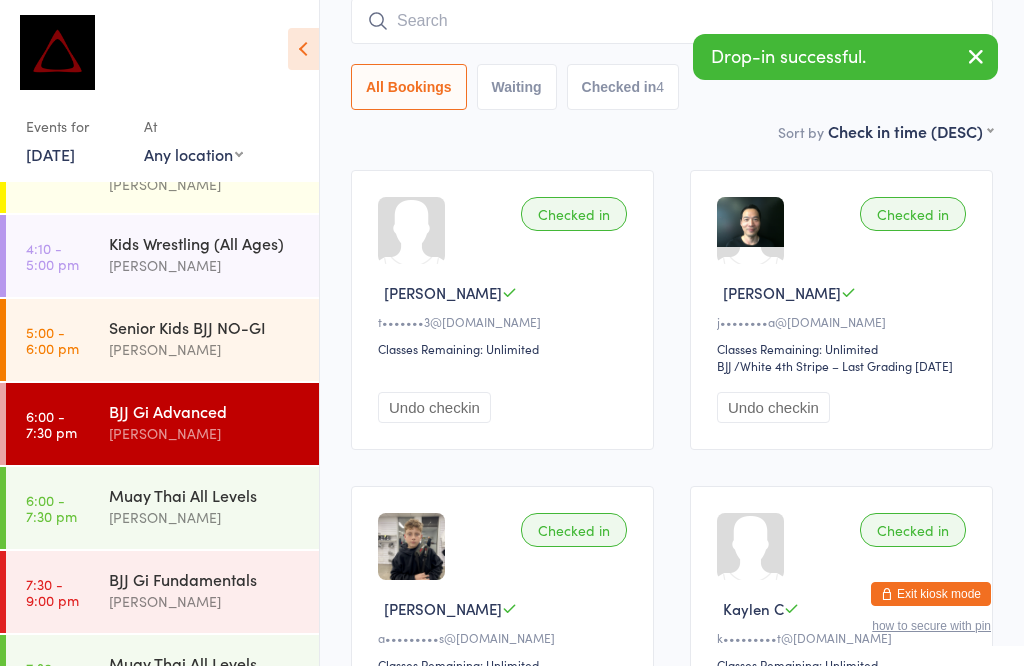 click at bounding box center (672, 21) 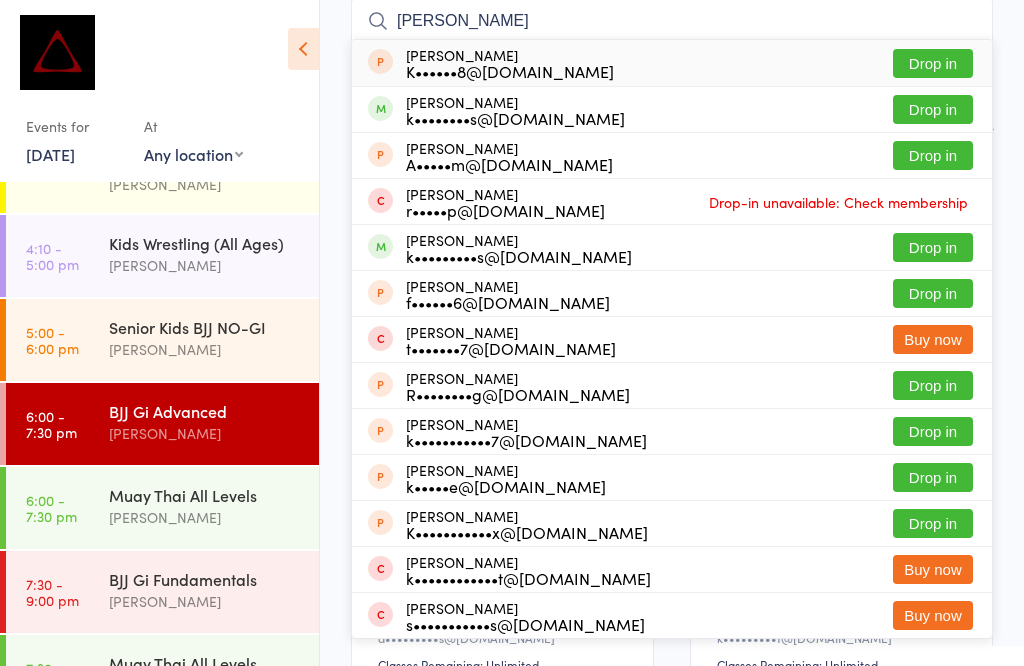 type on "[PERSON_NAME]" 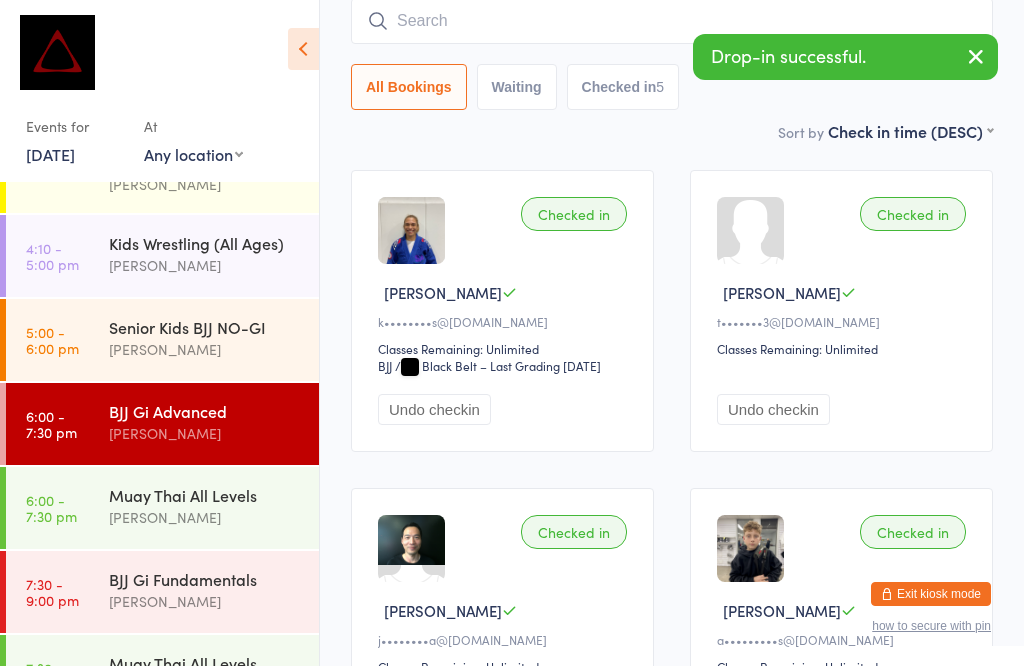 click on "[PERSON_NAME]" at bounding box center (205, 517) 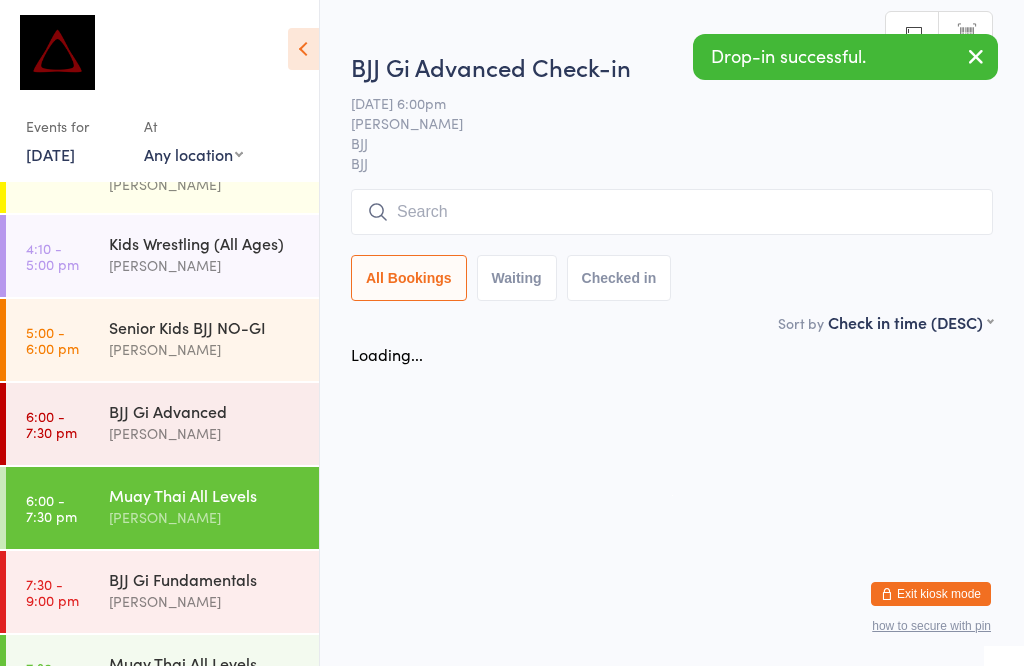 scroll, scrollTop: 1, scrollLeft: 0, axis: vertical 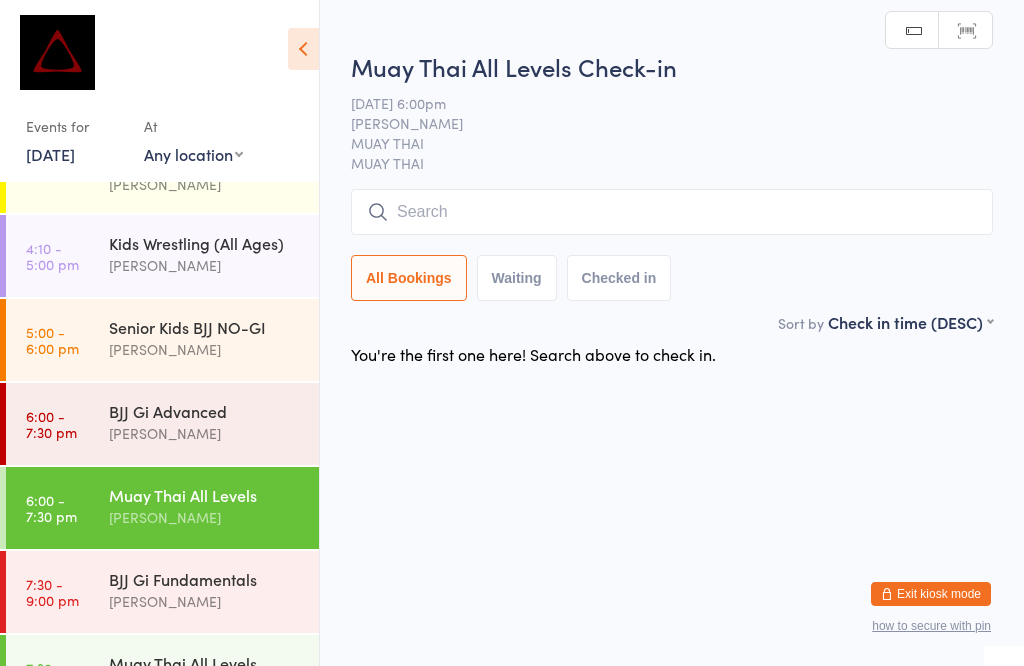 click at bounding box center (672, 212) 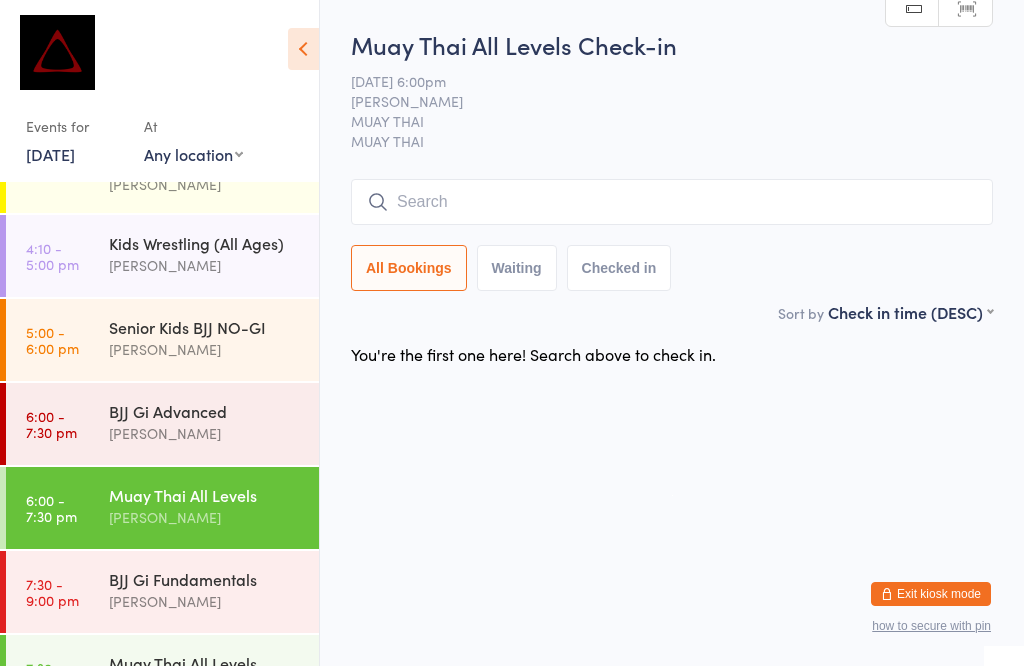click at bounding box center (672, 202) 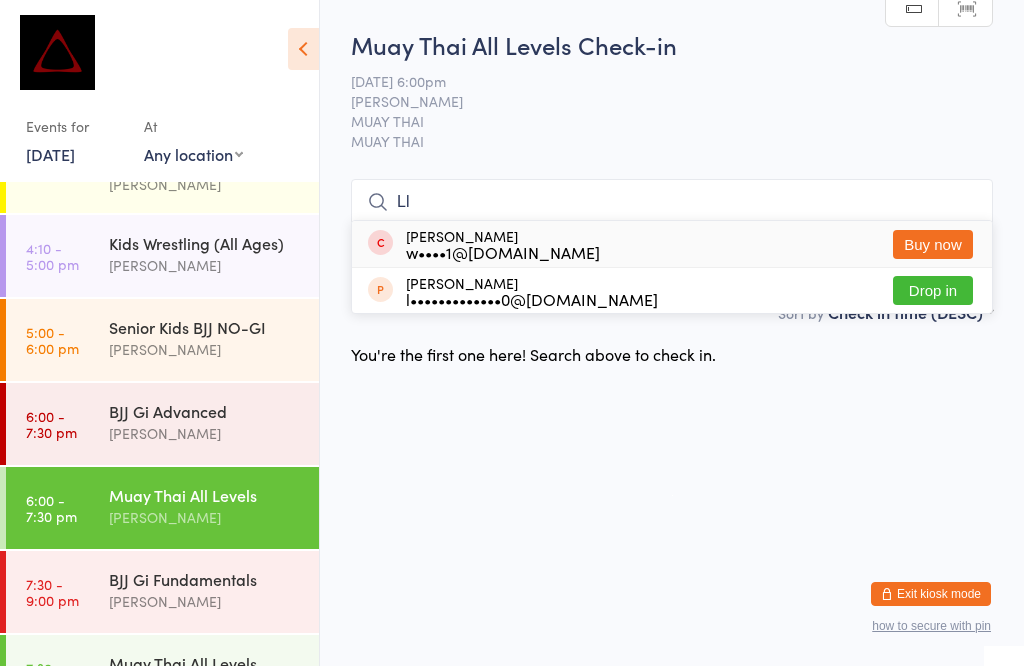 type on "L" 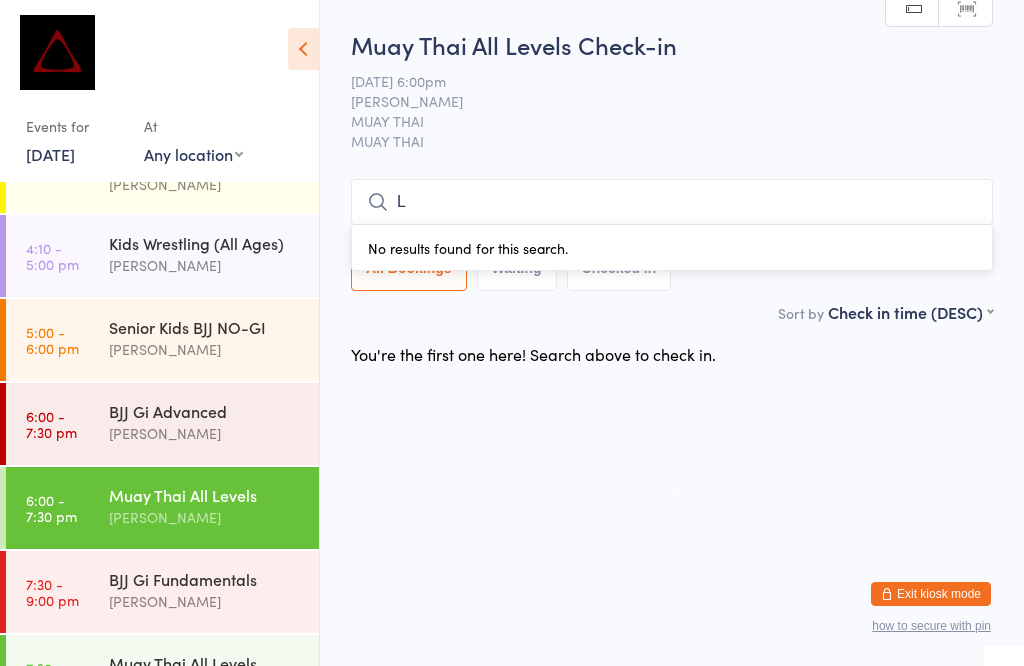 scroll, scrollTop: 0, scrollLeft: 0, axis: both 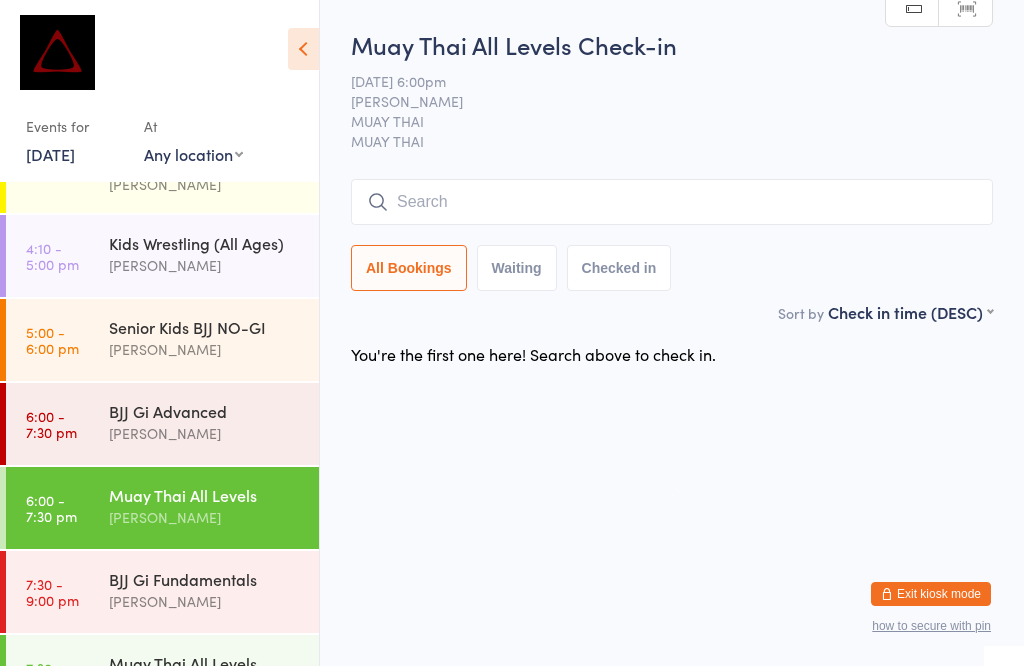 type on "o" 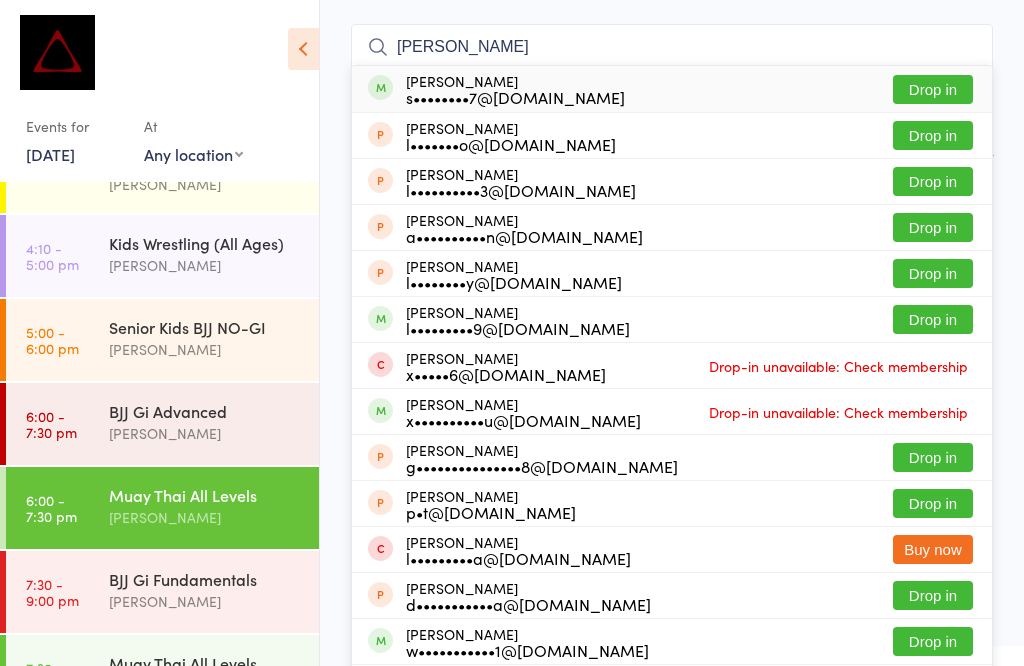 type on "[PERSON_NAME]" 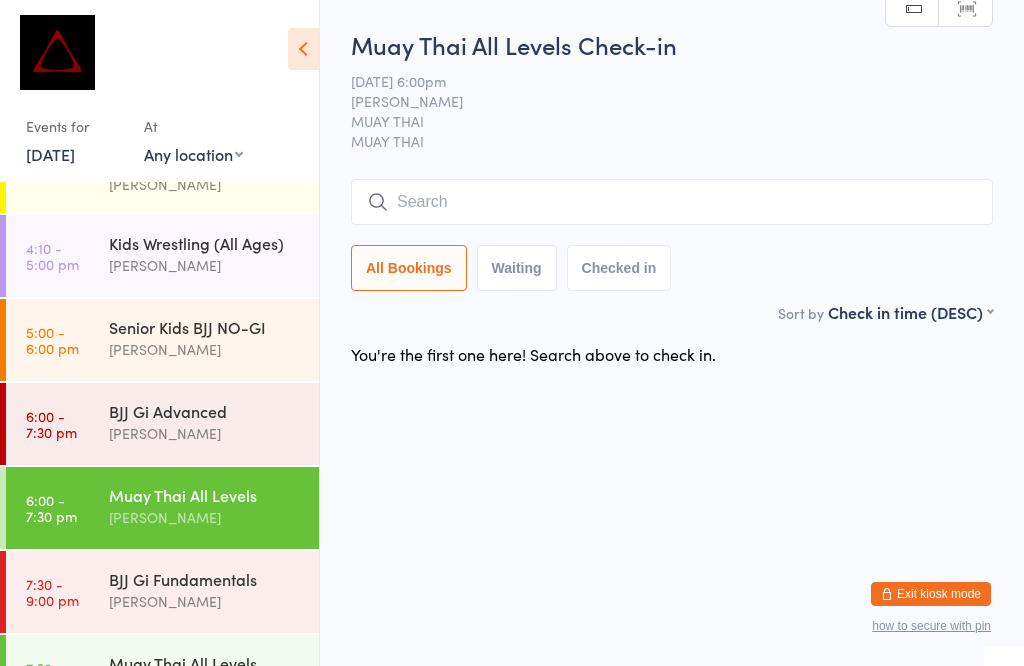 scroll, scrollTop: 1, scrollLeft: 0, axis: vertical 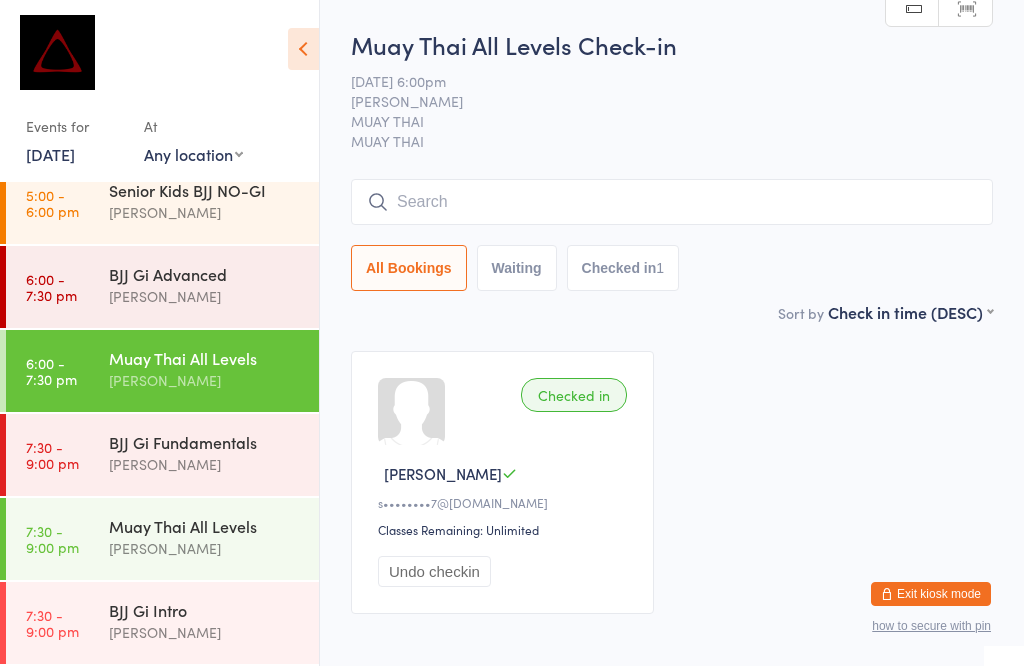 click on "[PERSON_NAME]" at bounding box center [205, 296] 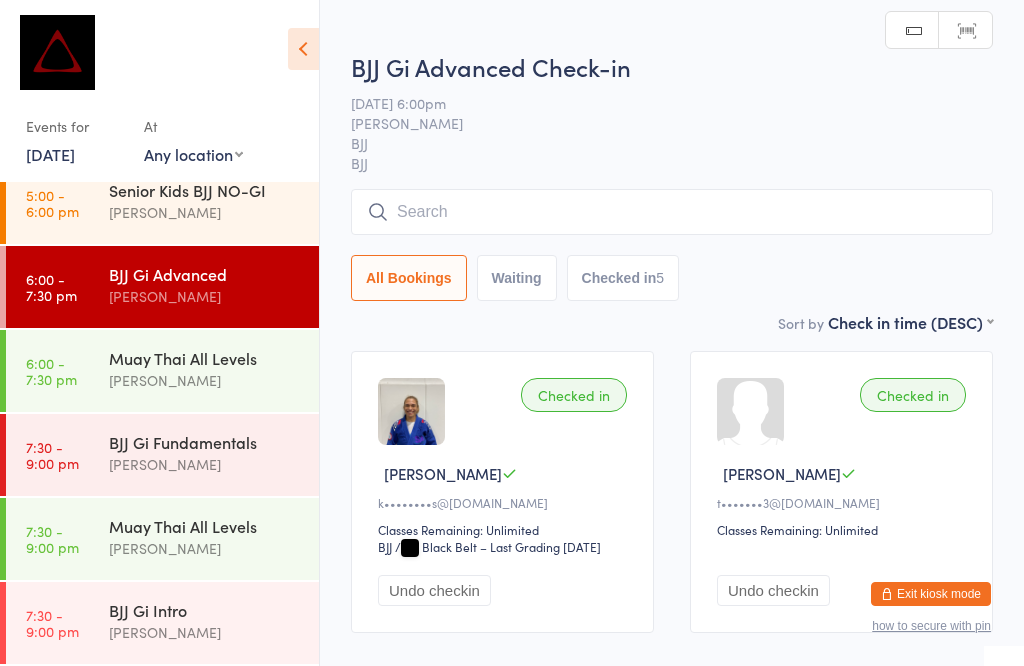 click at bounding box center (672, 212) 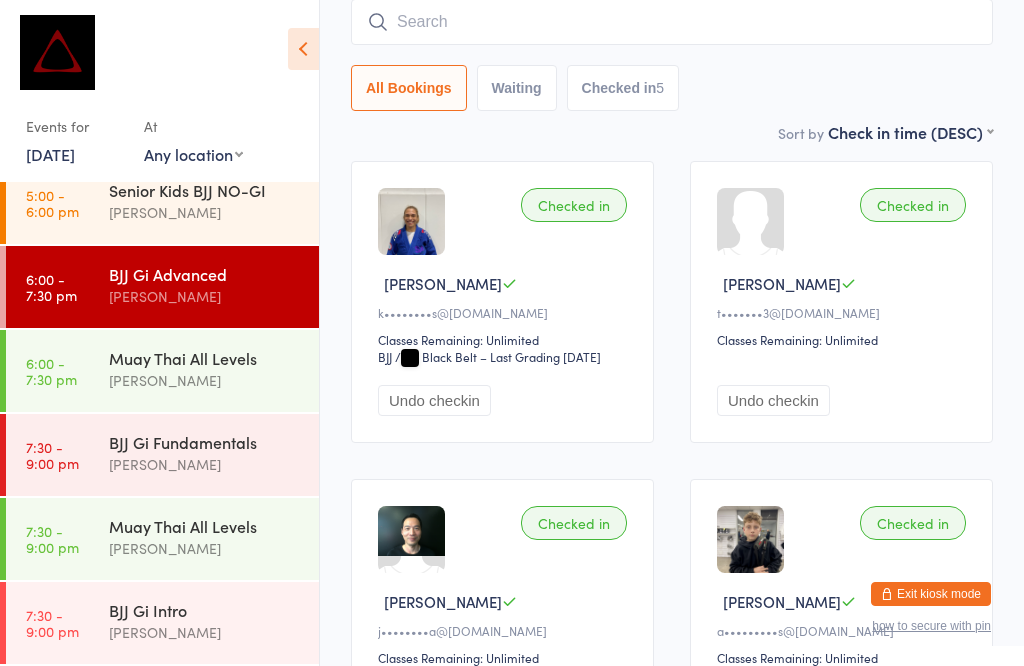 scroll, scrollTop: 191, scrollLeft: 0, axis: vertical 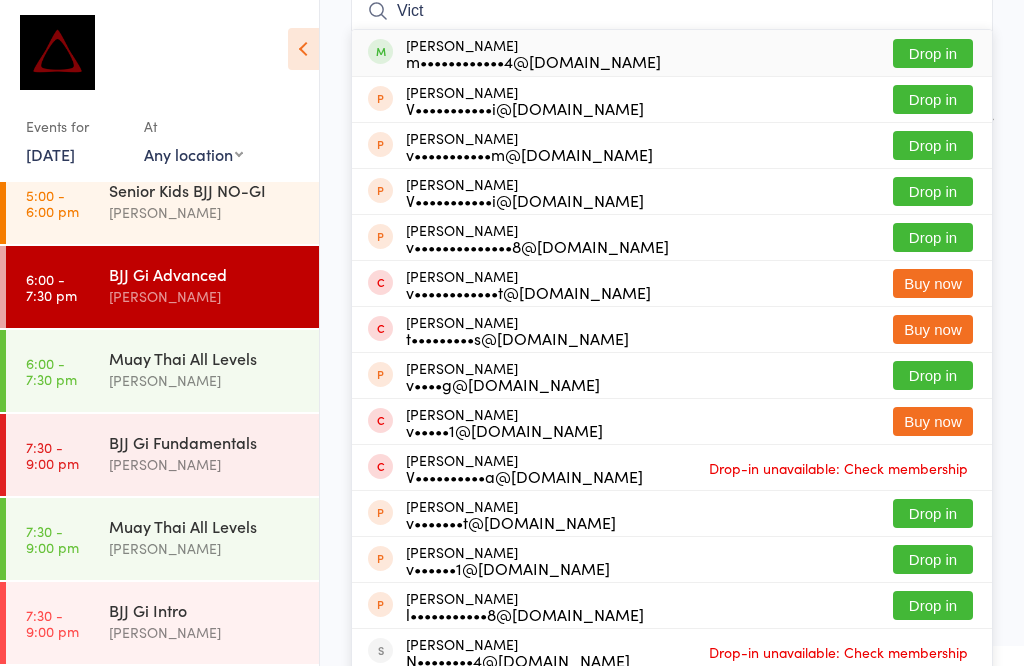 type on "Vict" 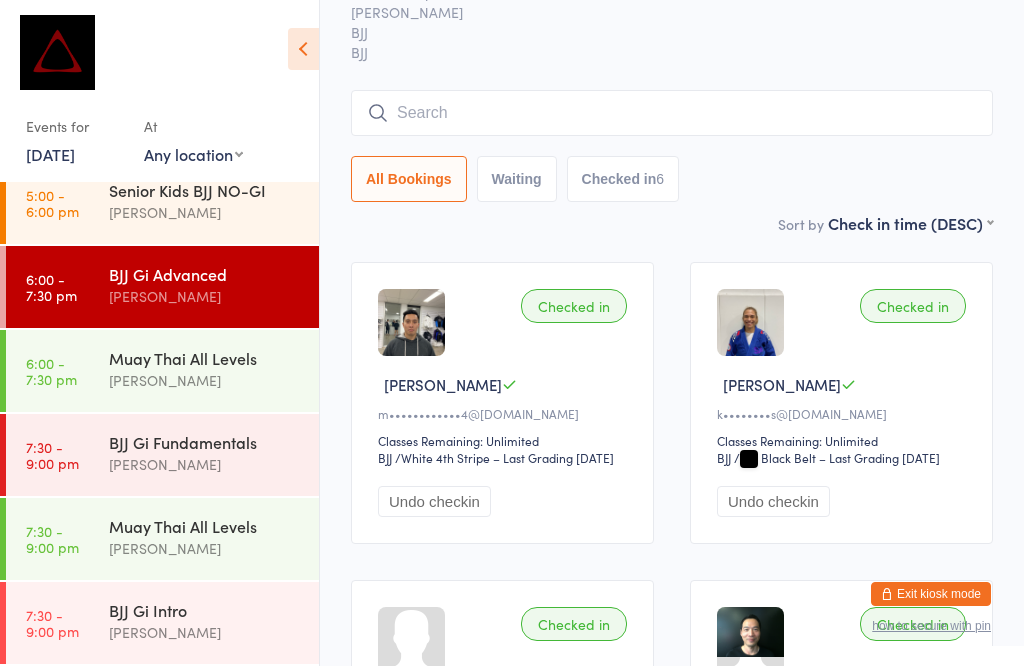 scroll, scrollTop: 40, scrollLeft: 0, axis: vertical 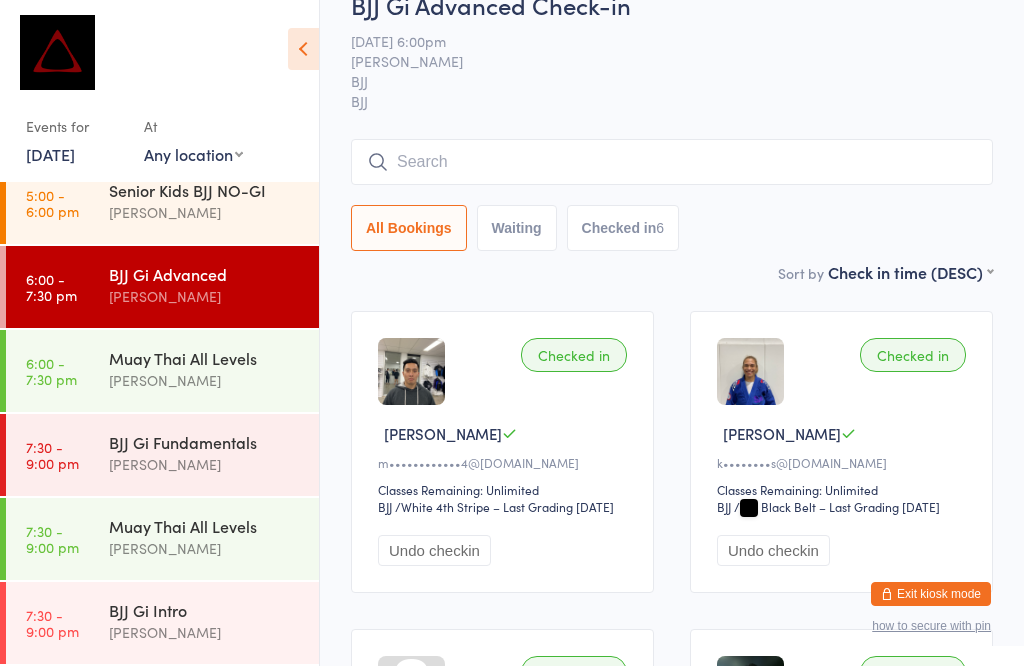 click at bounding box center (672, 162) 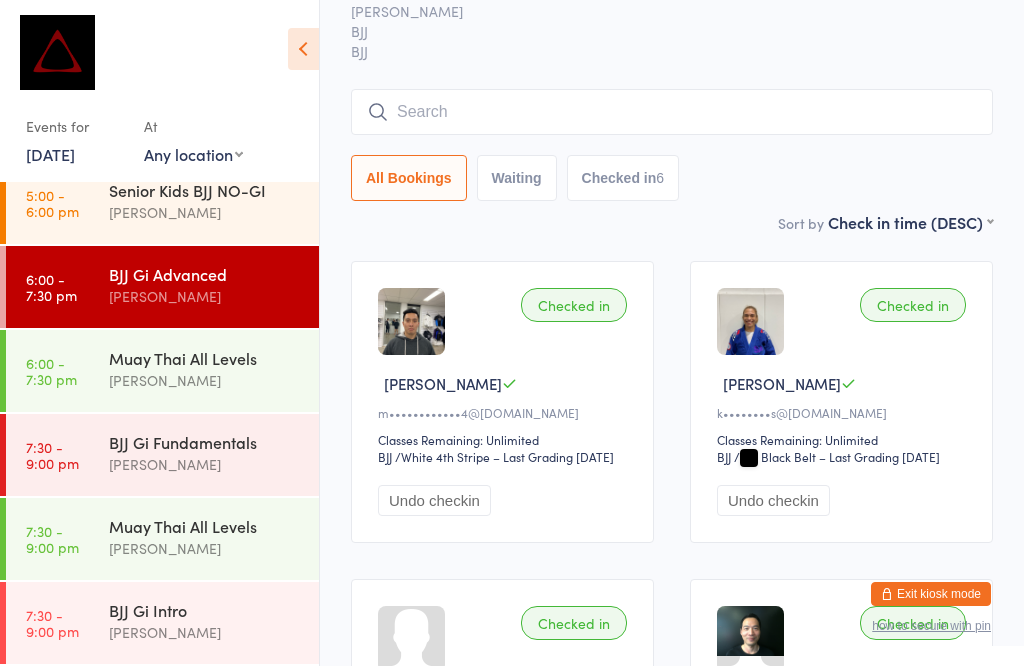 scroll, scrollTop: 181, scrollLeft: 0, axis: vertical 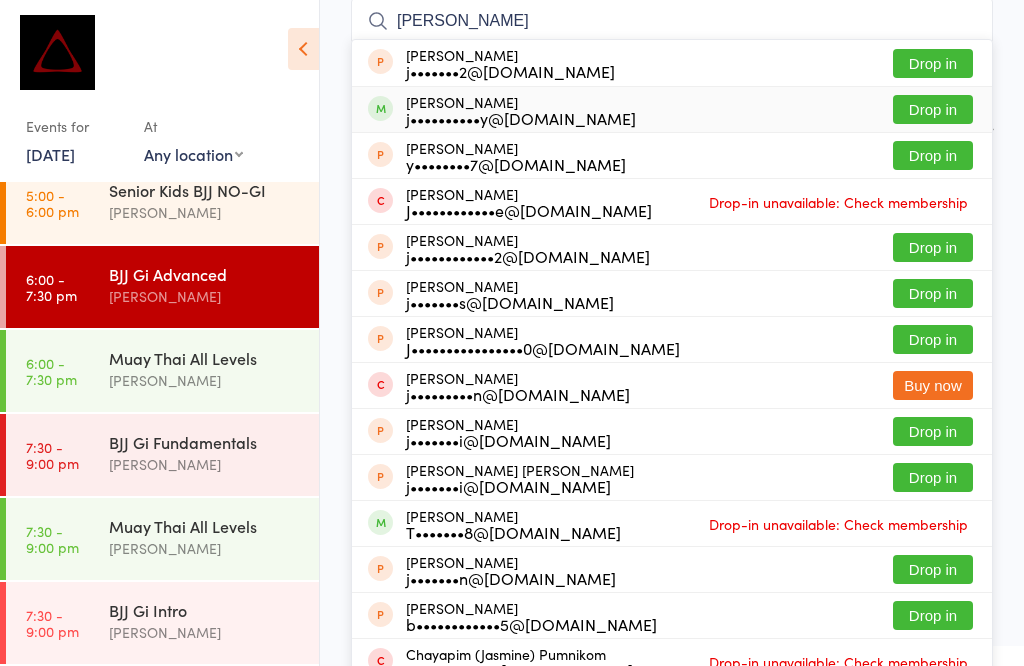 type on "[PERSON_NAME]" 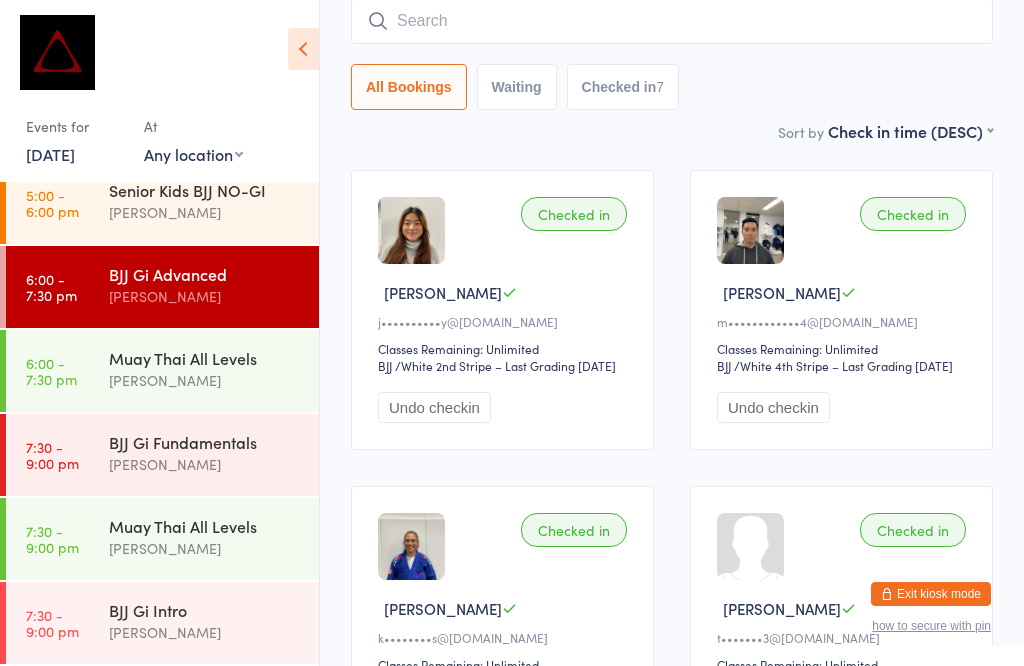 click on "BJJ Gi Fundamentals" at bounding box center [205, 442] 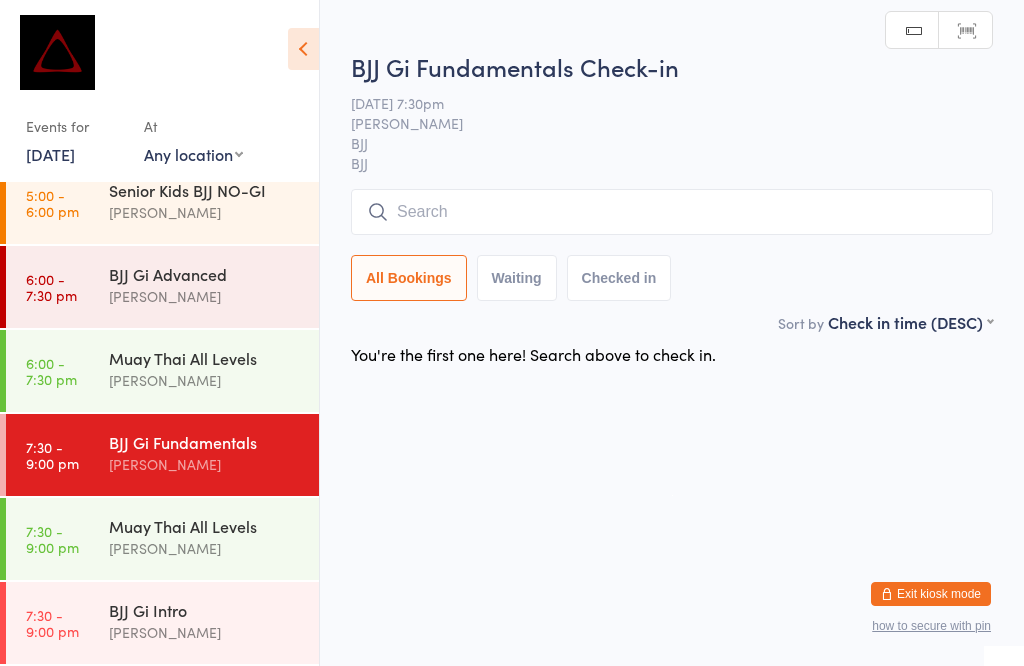 scroll, scrollTop: 1, scrollLeft: 0, axis: vertical 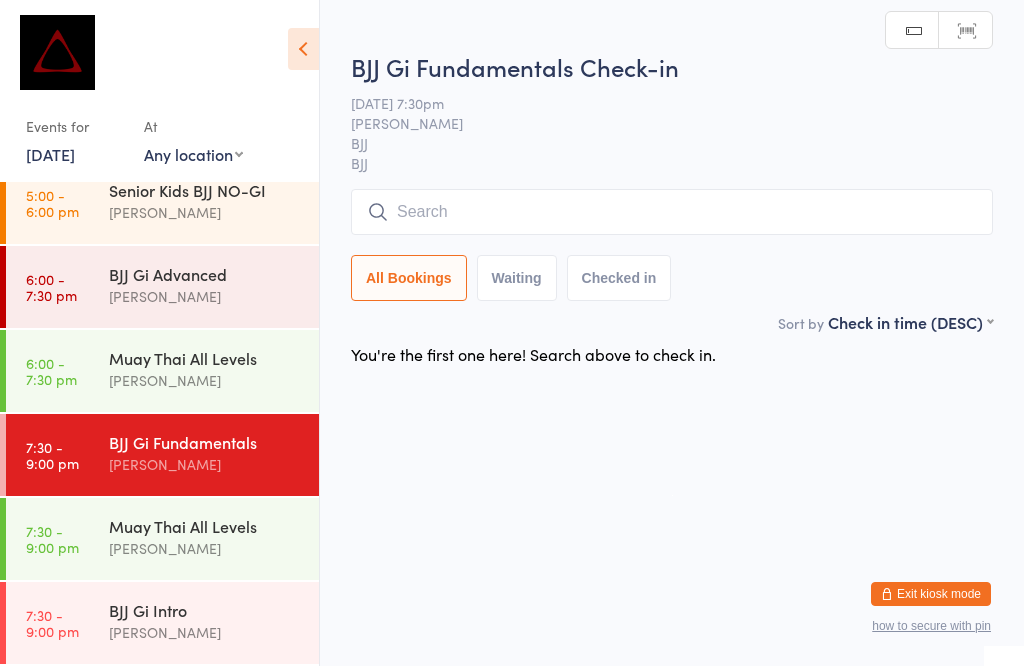 click on "BJJ Gi Advanced" at bounding box center [205, 274] 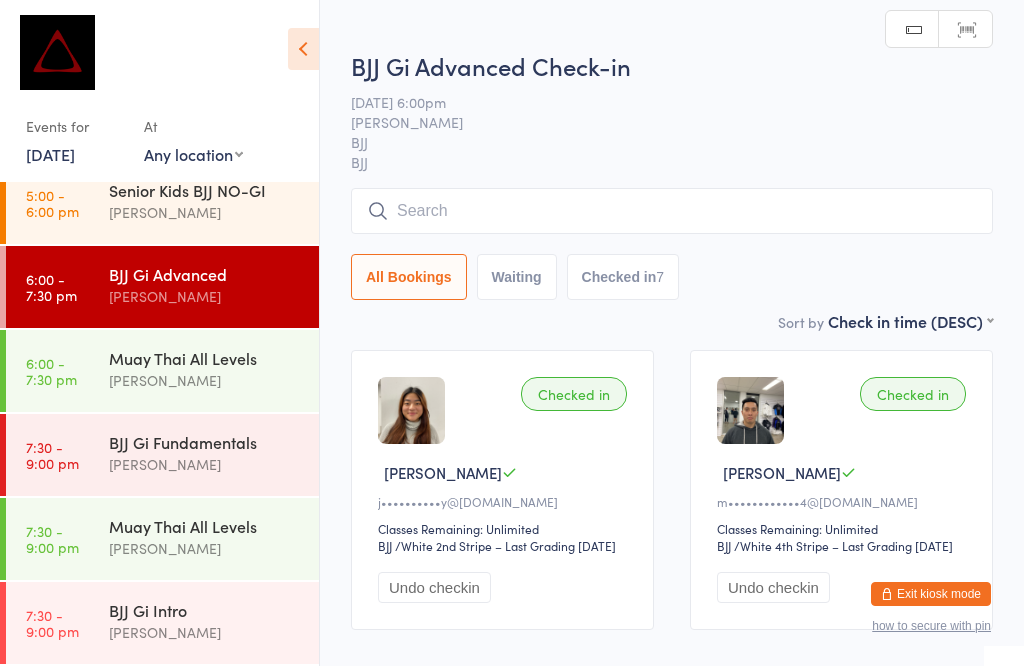 click at bounding box center [672, 211] 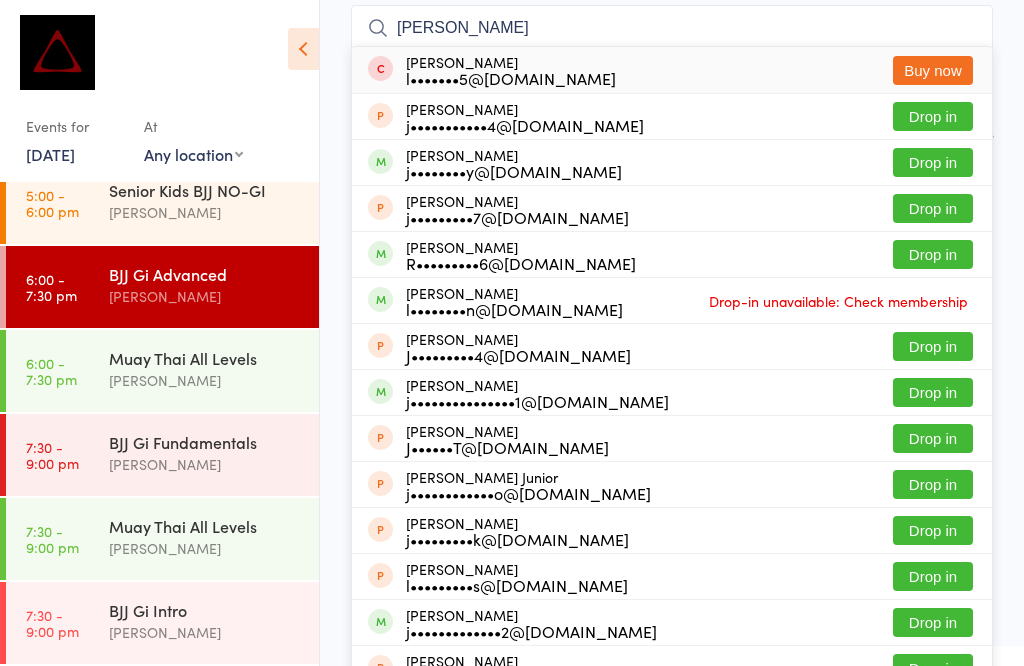 scroll, scrollTop: 173, scrollLeft: 0, axis: vertical 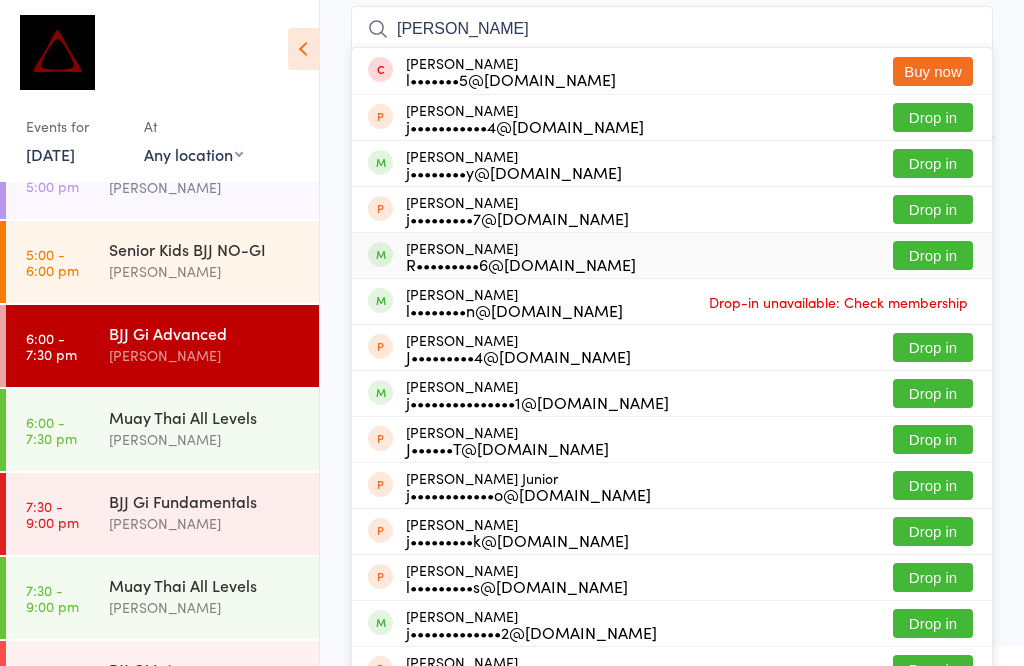 type on "[PERSON_NAME]" 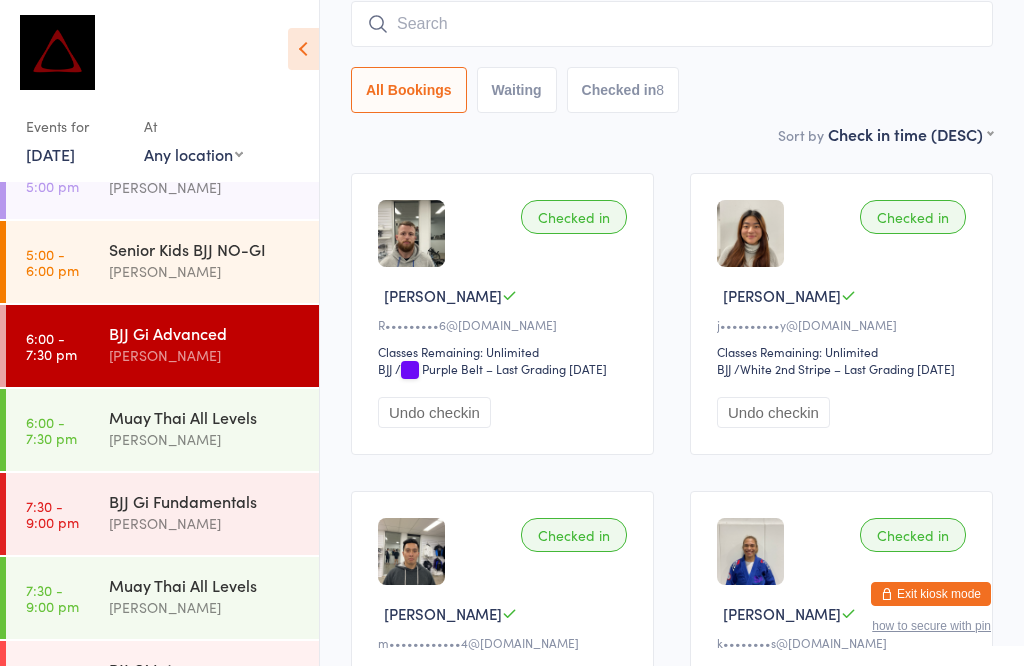 scroll, scrollTop: 176, scrollLeft: 0, axis: vertical 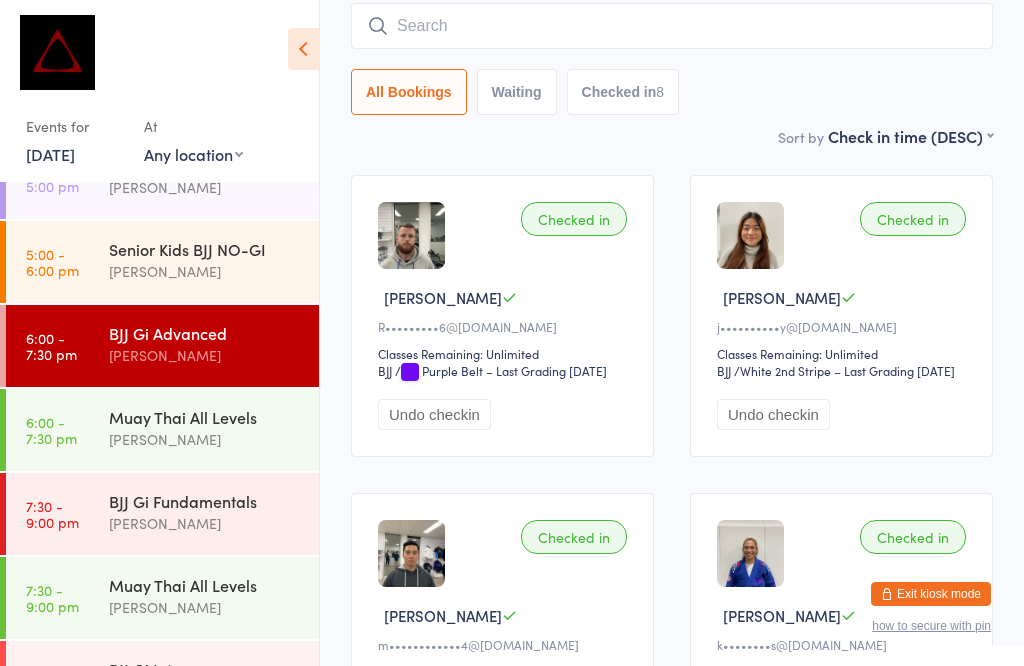 click on "[PERSON_NAME]" at bounding box center [205, 355] 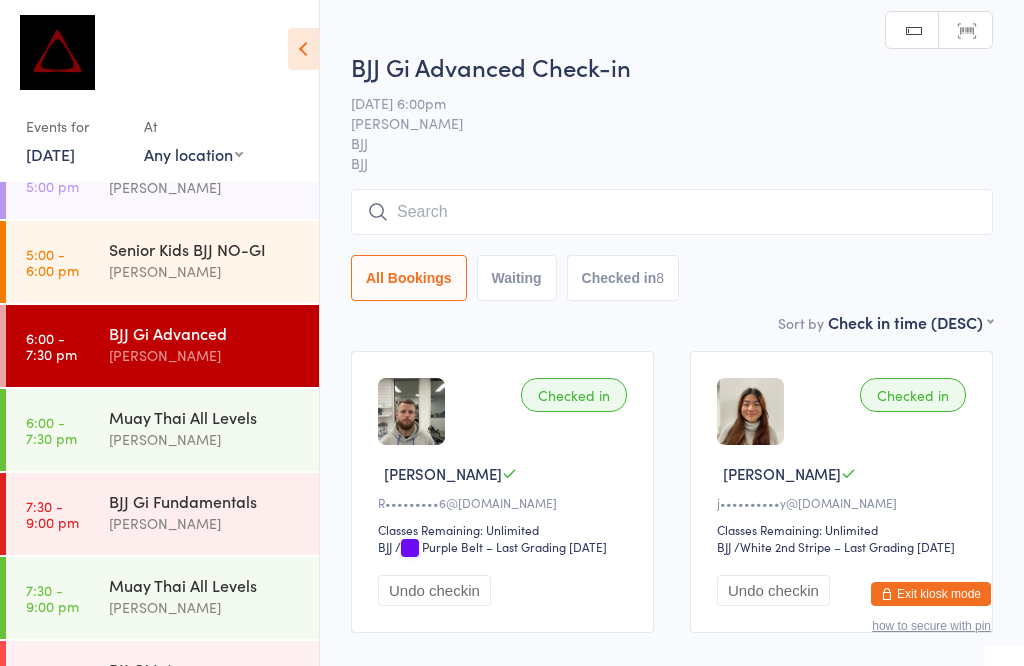 scroll, scrollTop: 1, scrollLeft: 0, axis: vertical 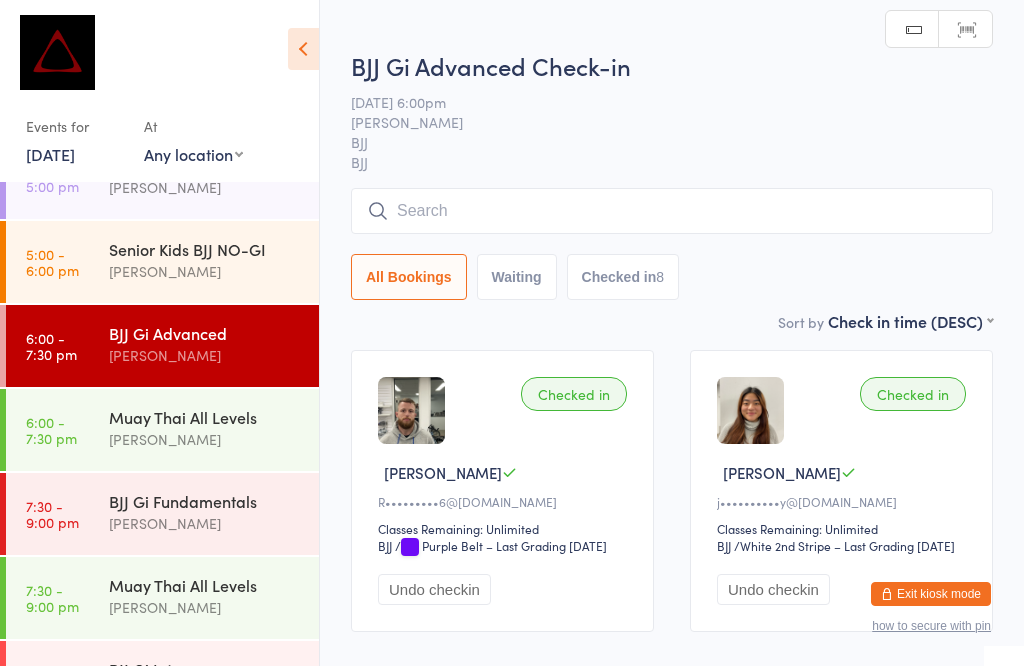 click at bounding box center [672, 211] 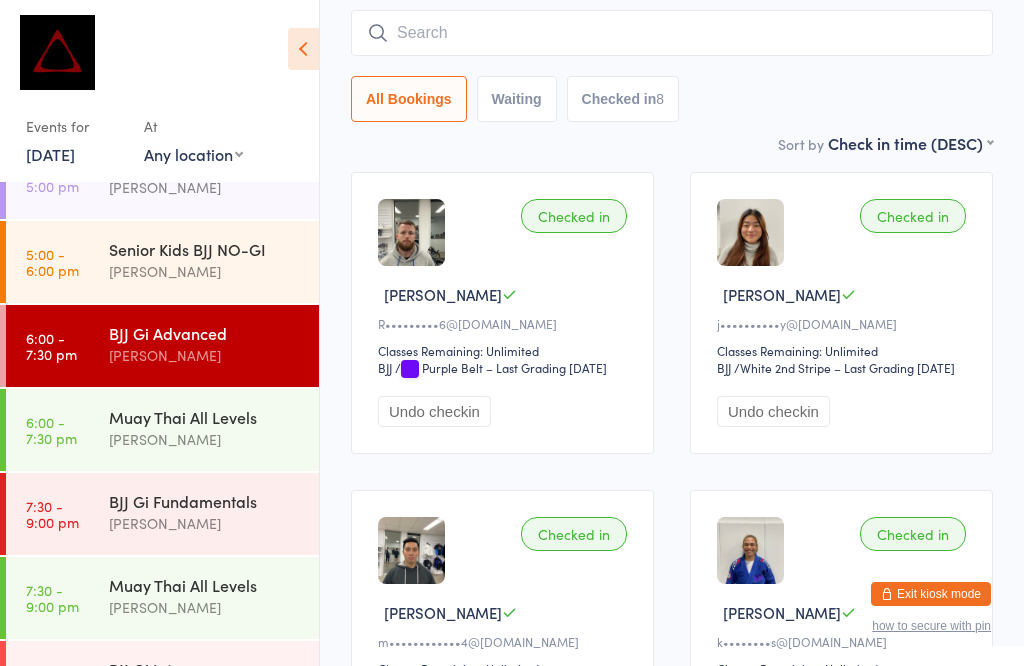 scroll, scrollTop: 191, scrollLeft: 0, axis: vertical 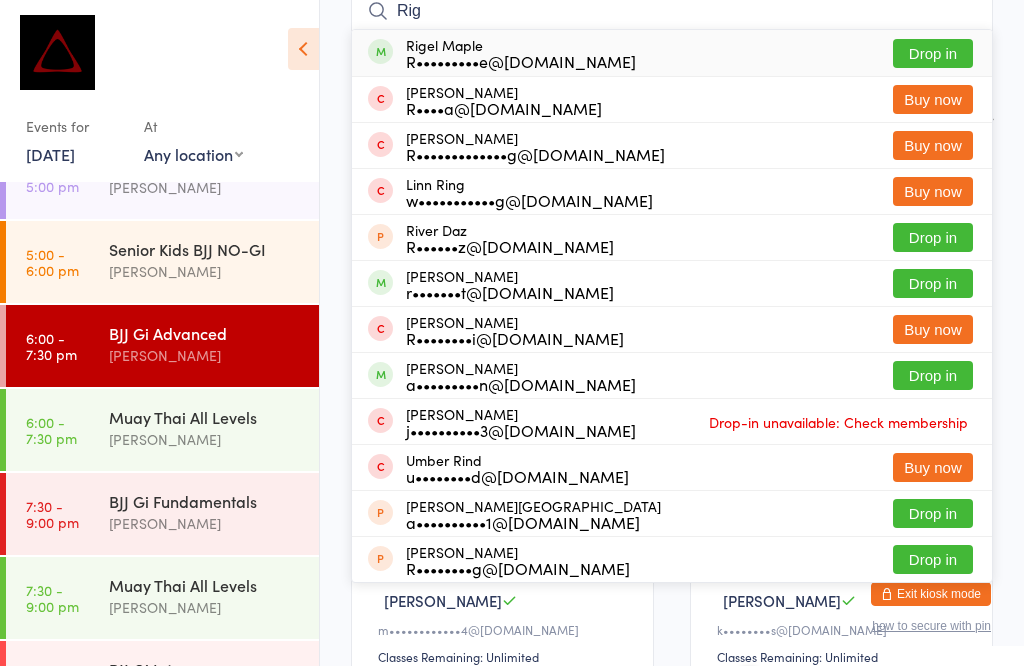 type on "Rig" 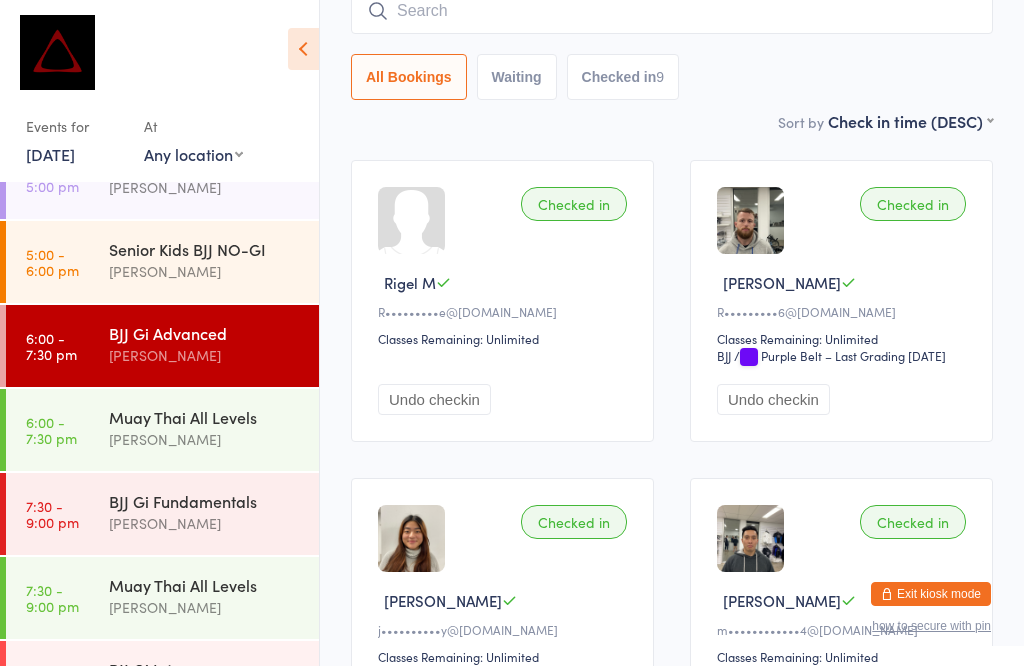 click at bounding box center (672, 11) 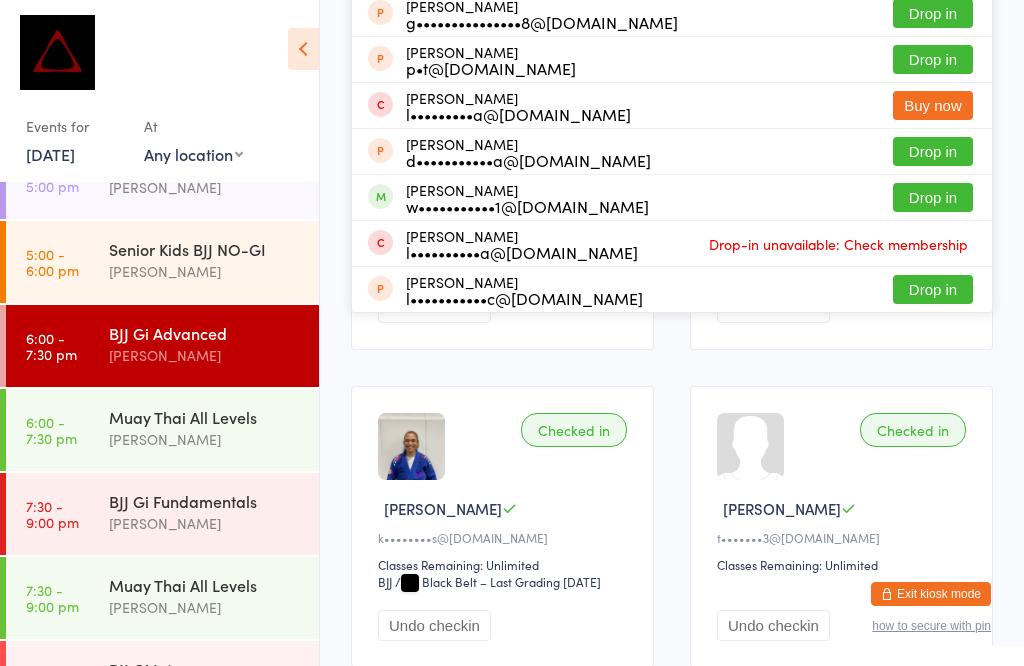scroll, scrollTop: 606, scrollLeft: 0, axis: vertical 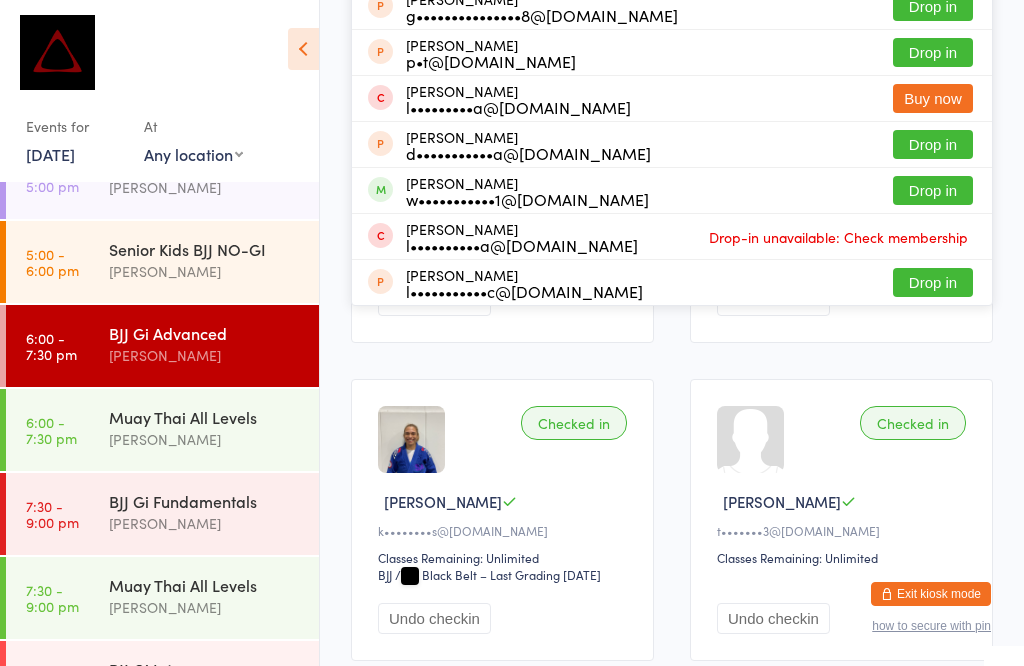 type on "[PERSON_NAME]" 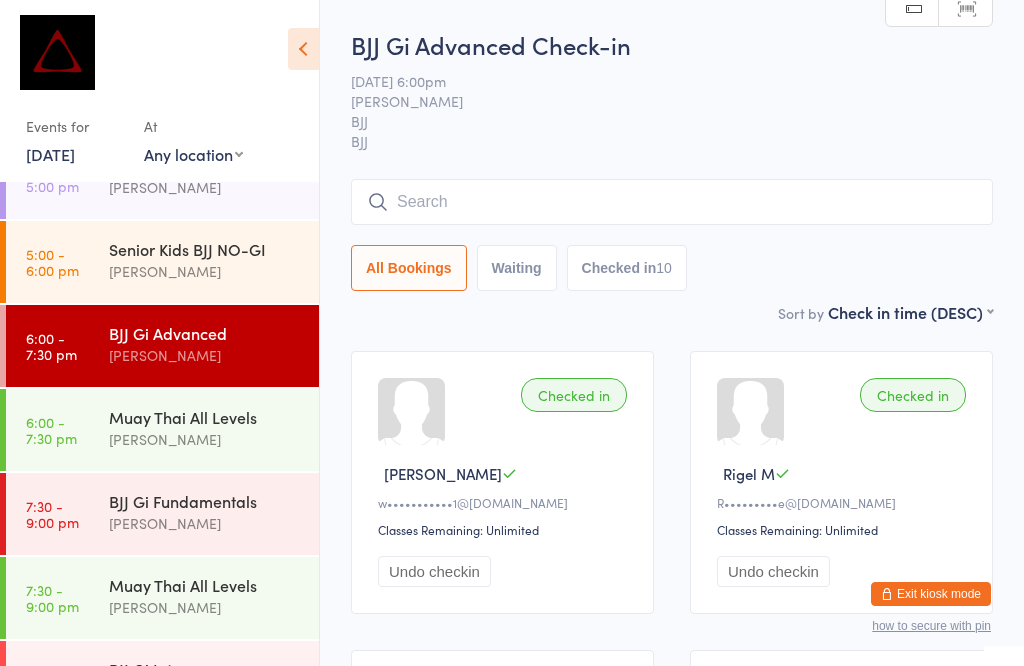 scroll, scrollTop: 0, scrollLeft: 0, axis: both 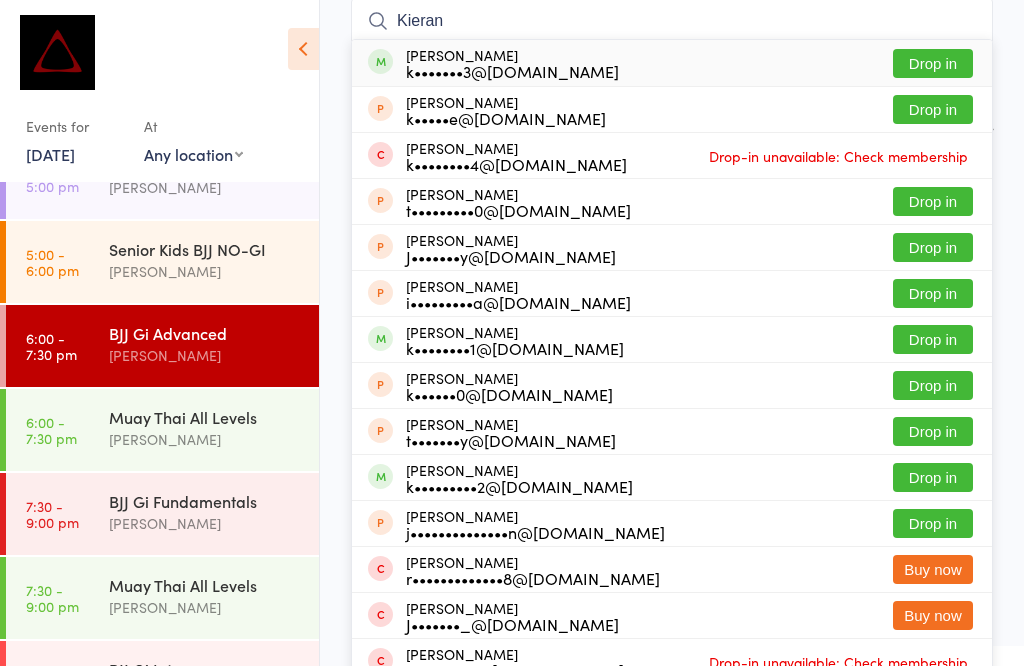type on "Kieran" 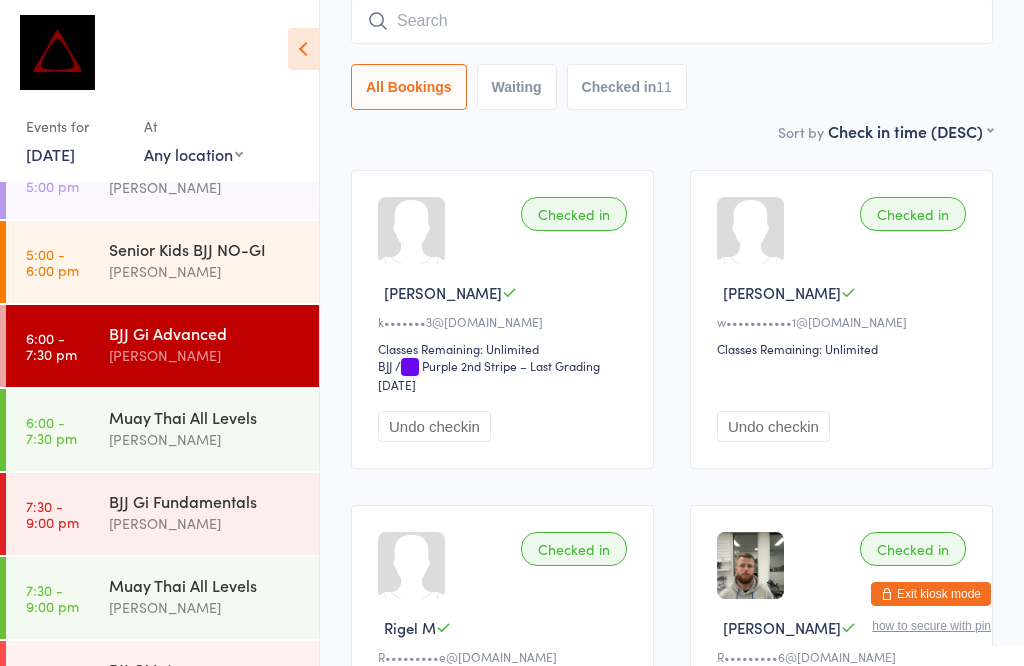 click at bounding box center [672, 21] 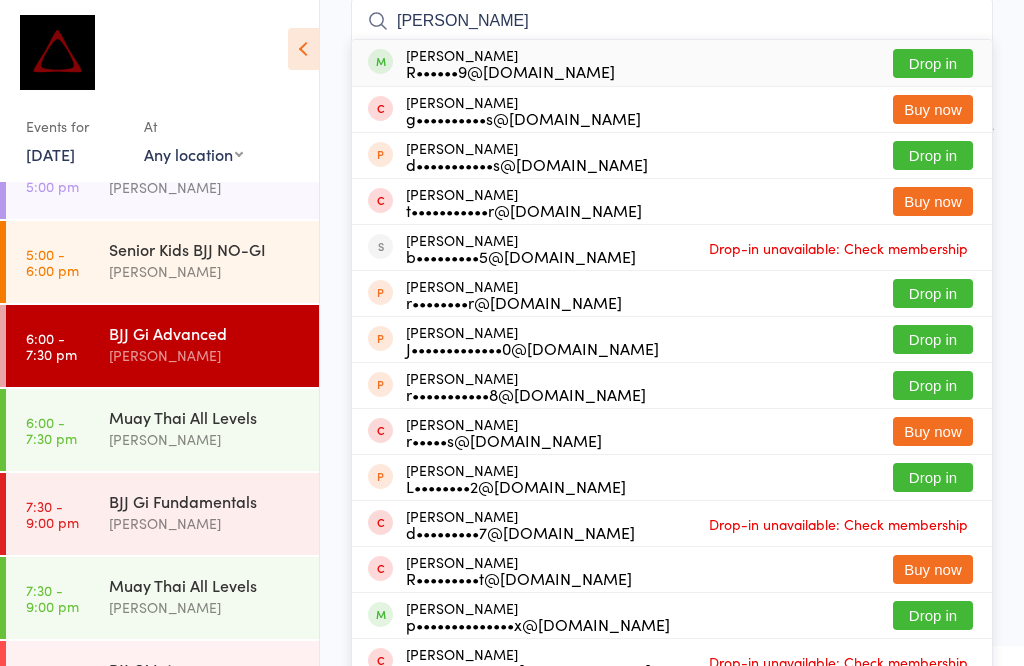 type on "[PERSON_NAME]" 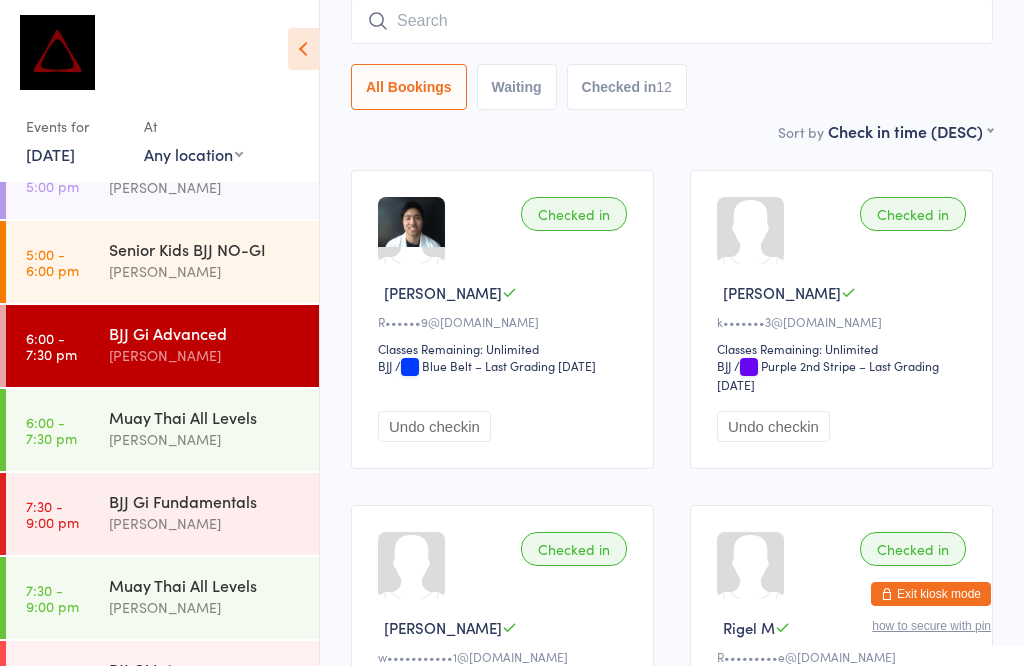 click at bounding box center [672, 21] 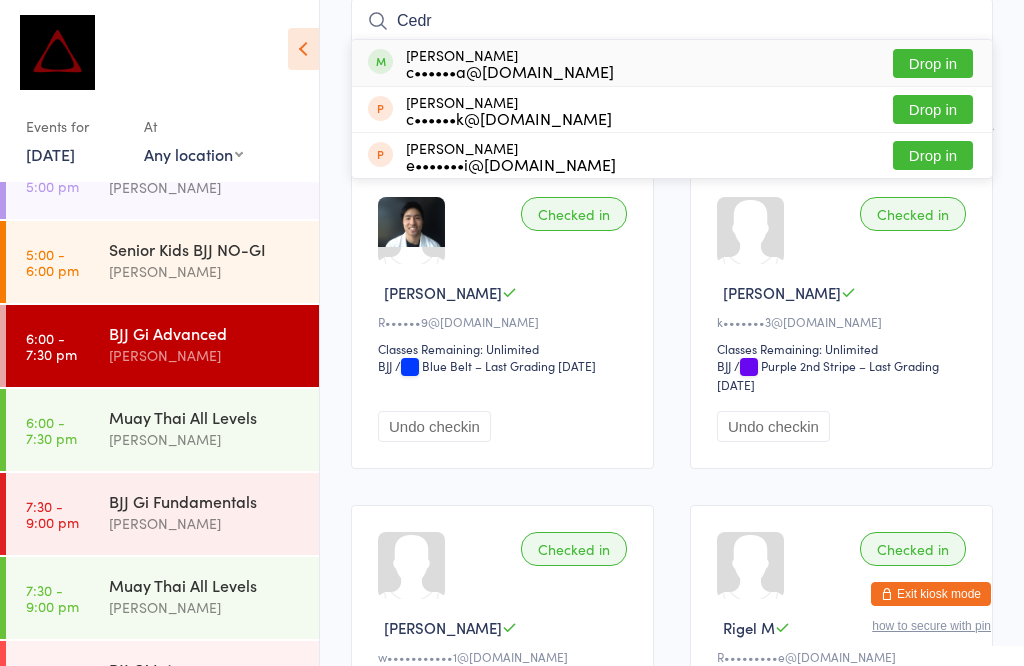 type on "Cedr" 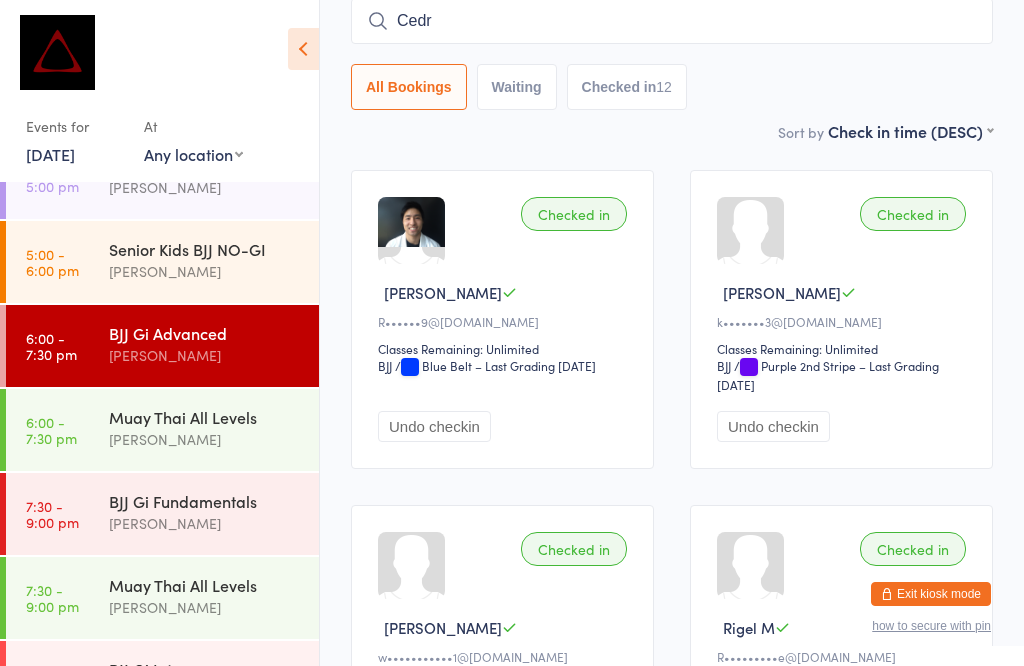 type 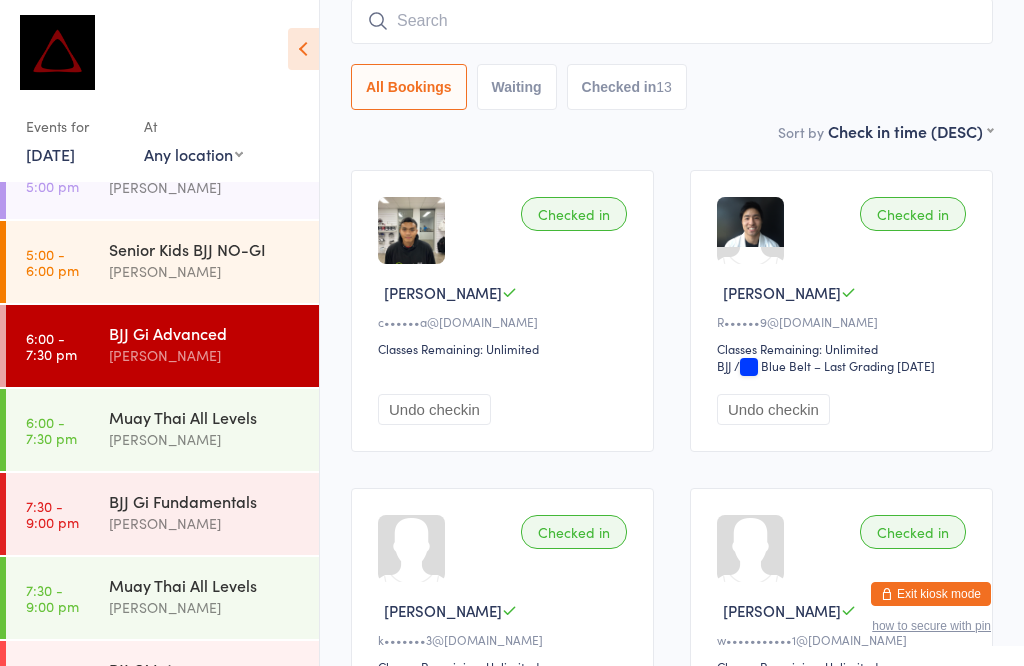 scroll, scrollTop: 463, scrollLeft: 0, axis: vertical 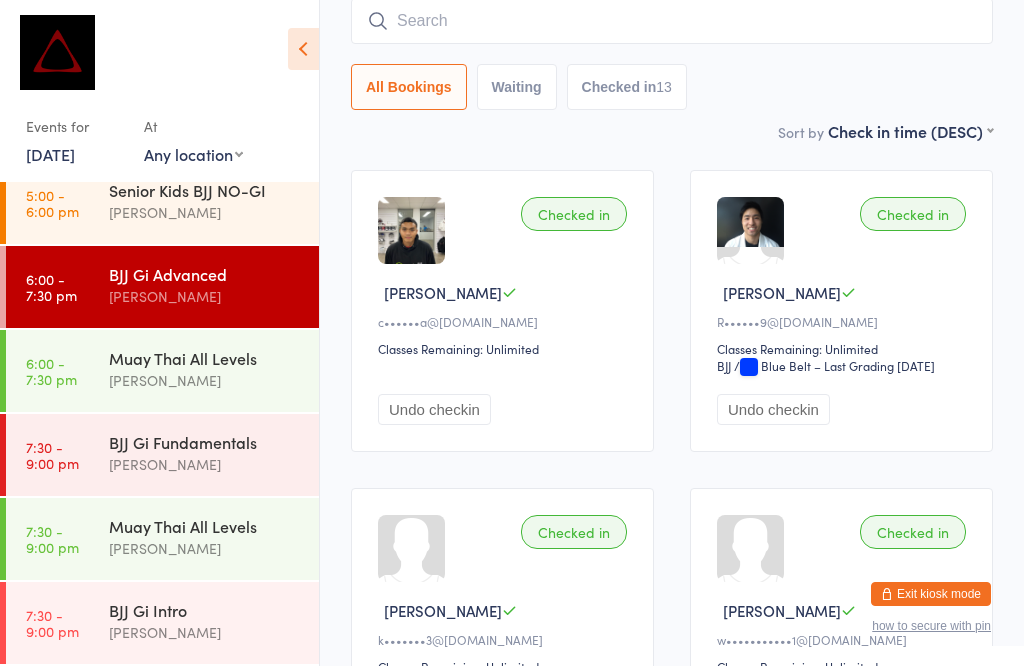 click on "[PERSON_NAME]" at bounding box center (205, 464) 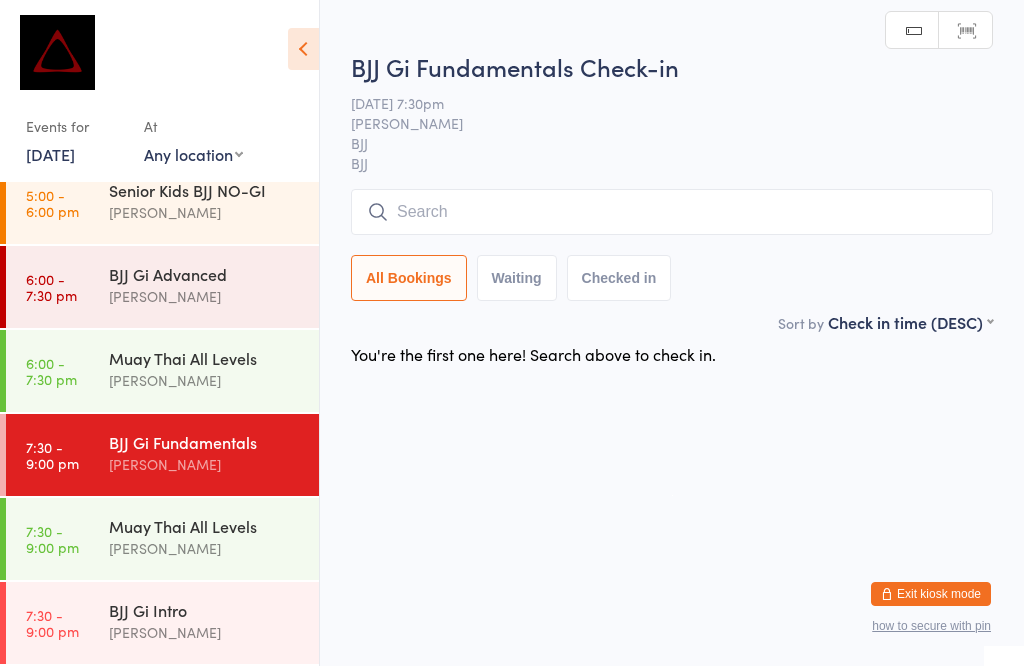 scroll, scrollTop: 1, scrollLeft: 0, axis: vertical 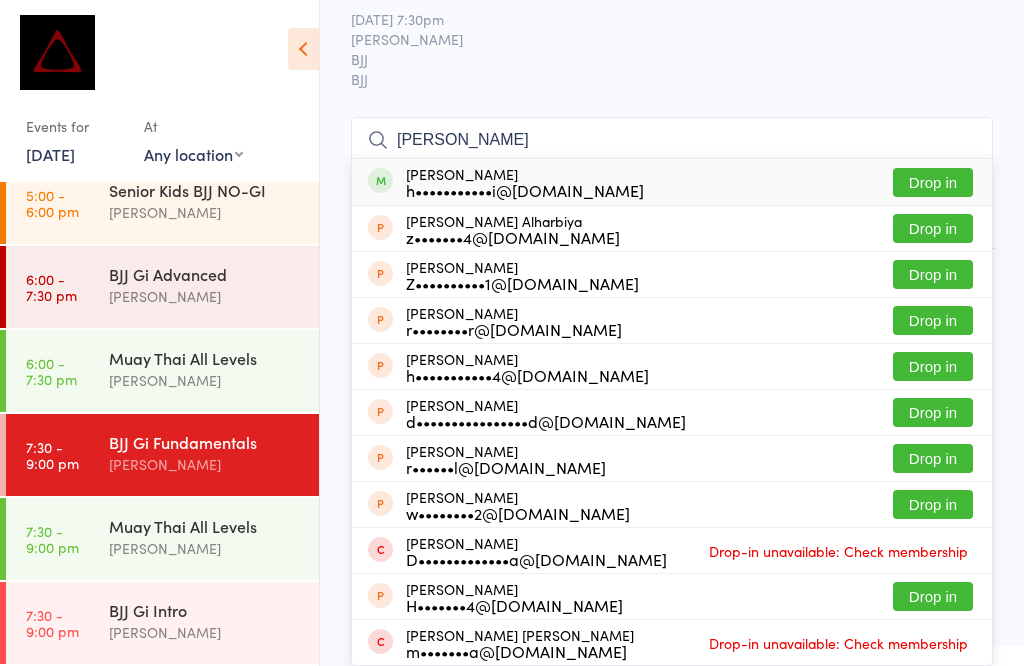type on "[PERSON_NAME]" 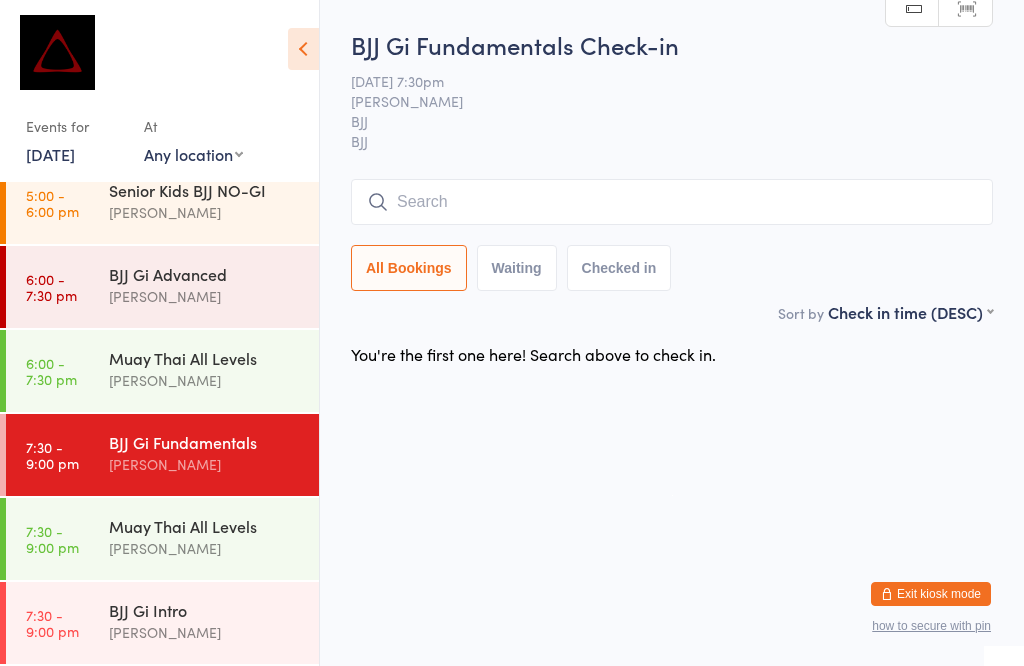 scroll, scrollTop: 1, scrollLeft: 0, axis: vertical 